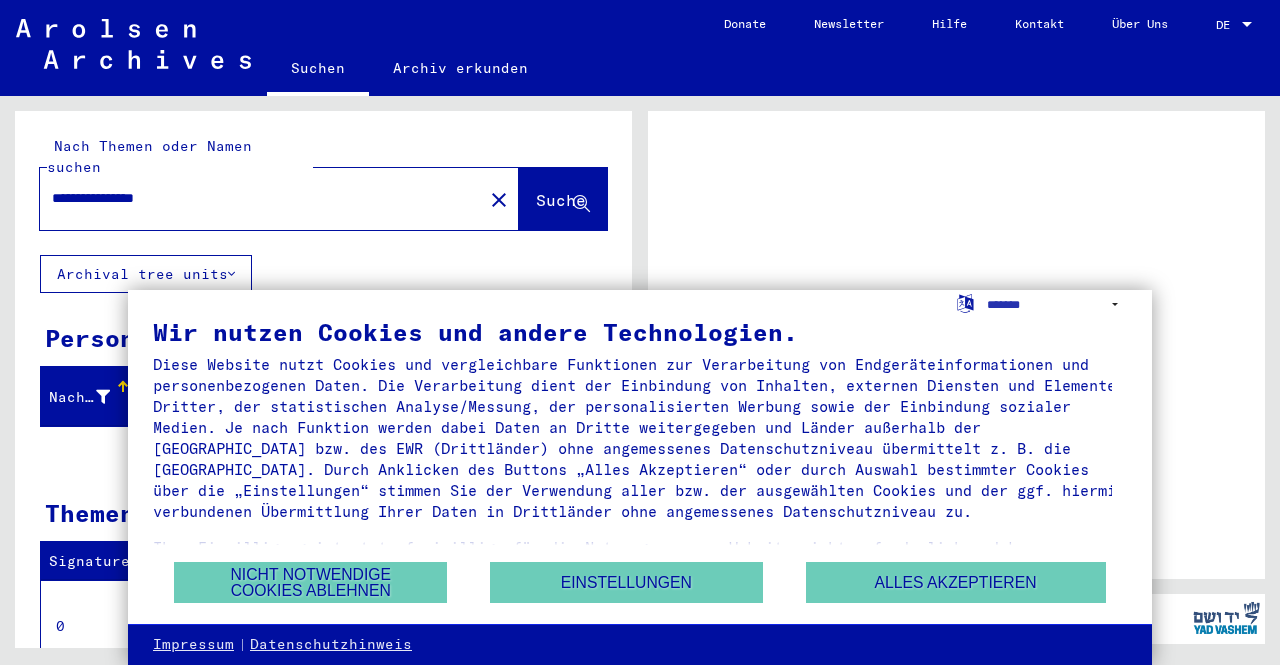 scroll, scrollTop: 0, scrollLeft: 0, axis: both 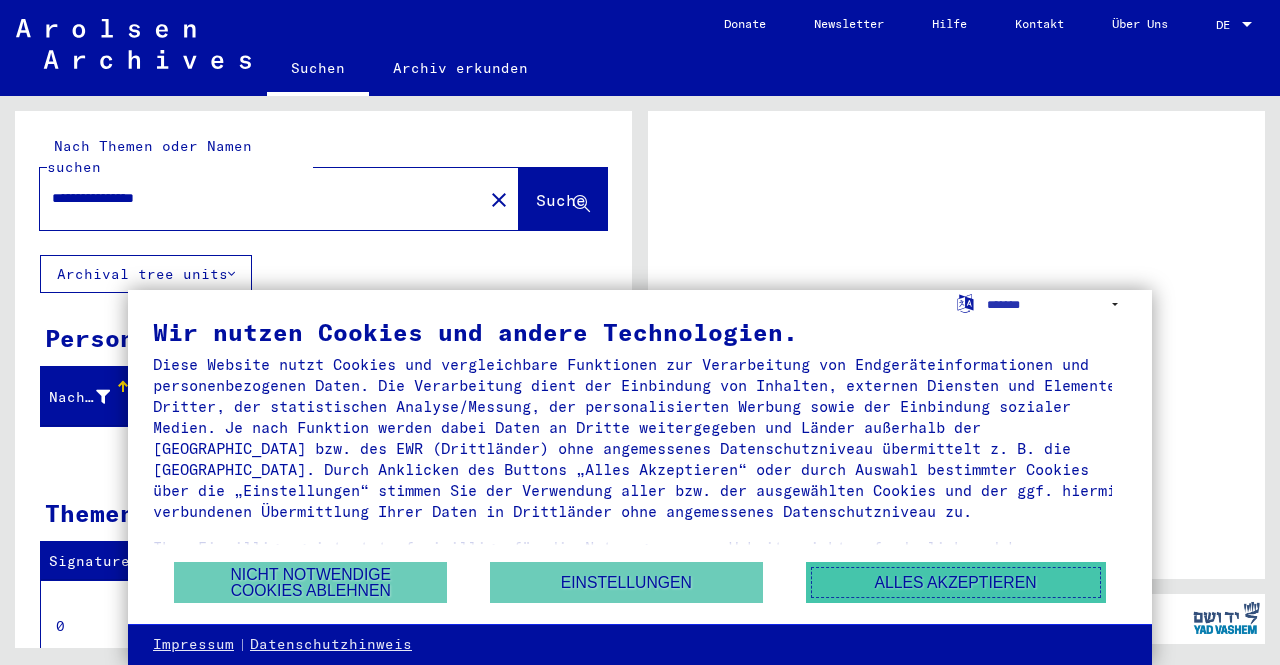 click on "Alles akzeptieren" at bounding box center (956, 582) 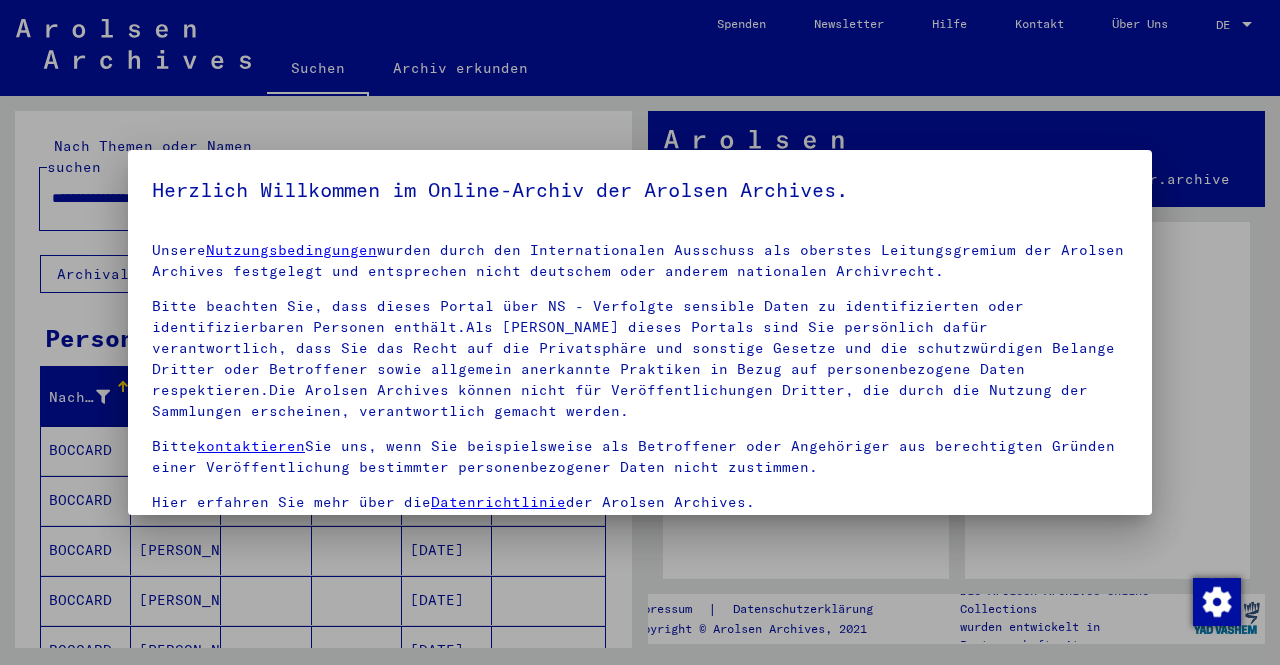 click at bounding box center (640, 332) 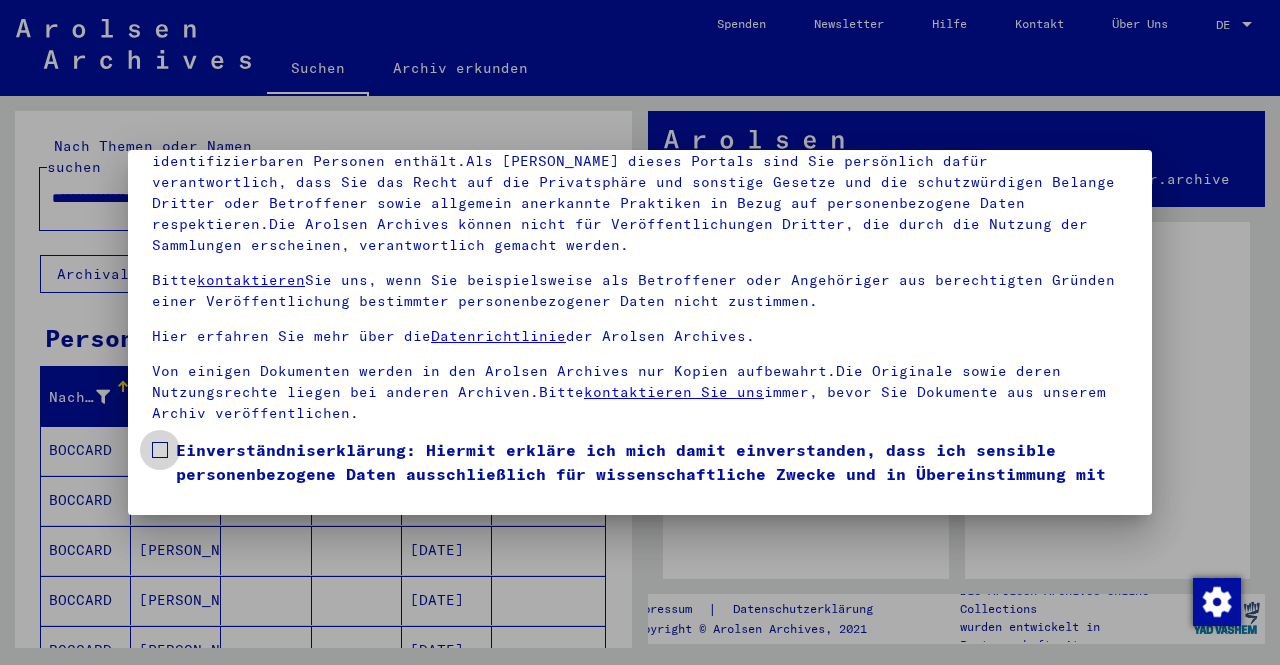 click on "Einverständniserklärung: Hiermit erkläre ich mich damit einverstanden, dass ich sensible personenbezogene Daten ausschließlich für wissenschaftliche Zwecke und in Übereinstimmung mit den geltenden nationalen Gesetzen und Bestimmungen nutze. Mir ist bewusst, dass ein Verstoß gegen diese Gesetze und/oder Bestimmungen strafrechtliche Konsequenzen nach sich ziehen kann." at bounding box center [640, 486] 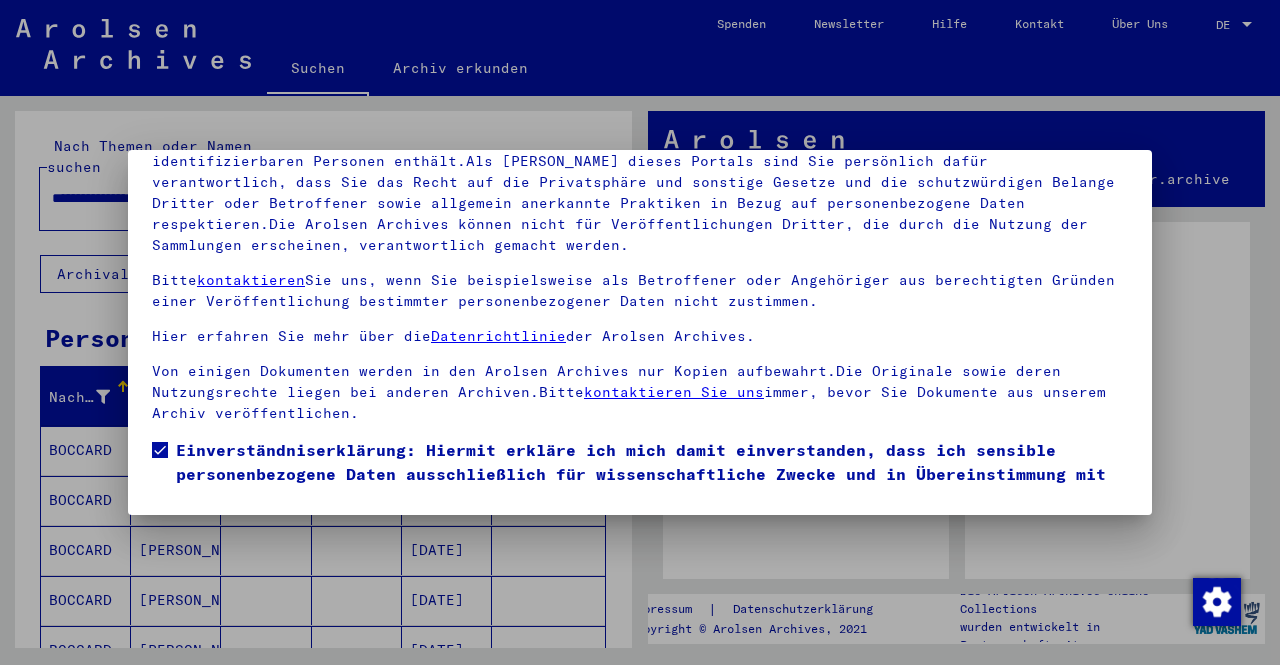 scroll, scrollTop: 113, scrollLeft: 0, axis: vertical 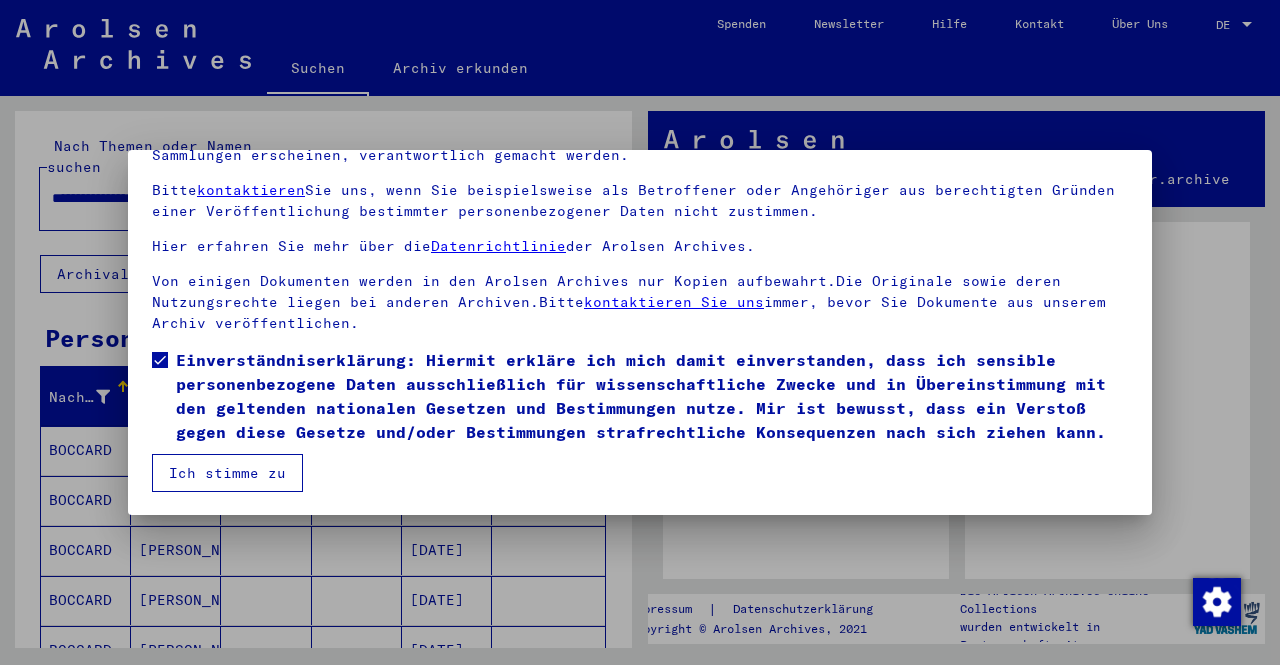 click on "Ich stimme zu" at bounding box center (227, 473) 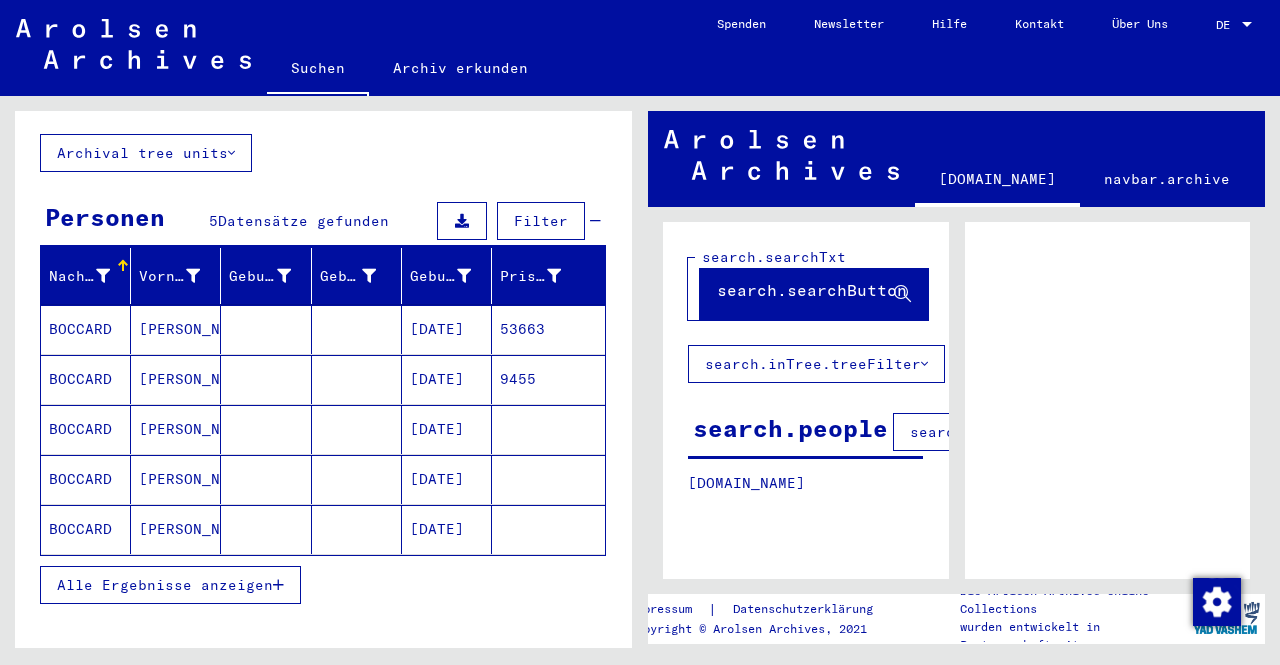 scroll, scrollTop: 138, scrollLeft: 0, axis: vertical 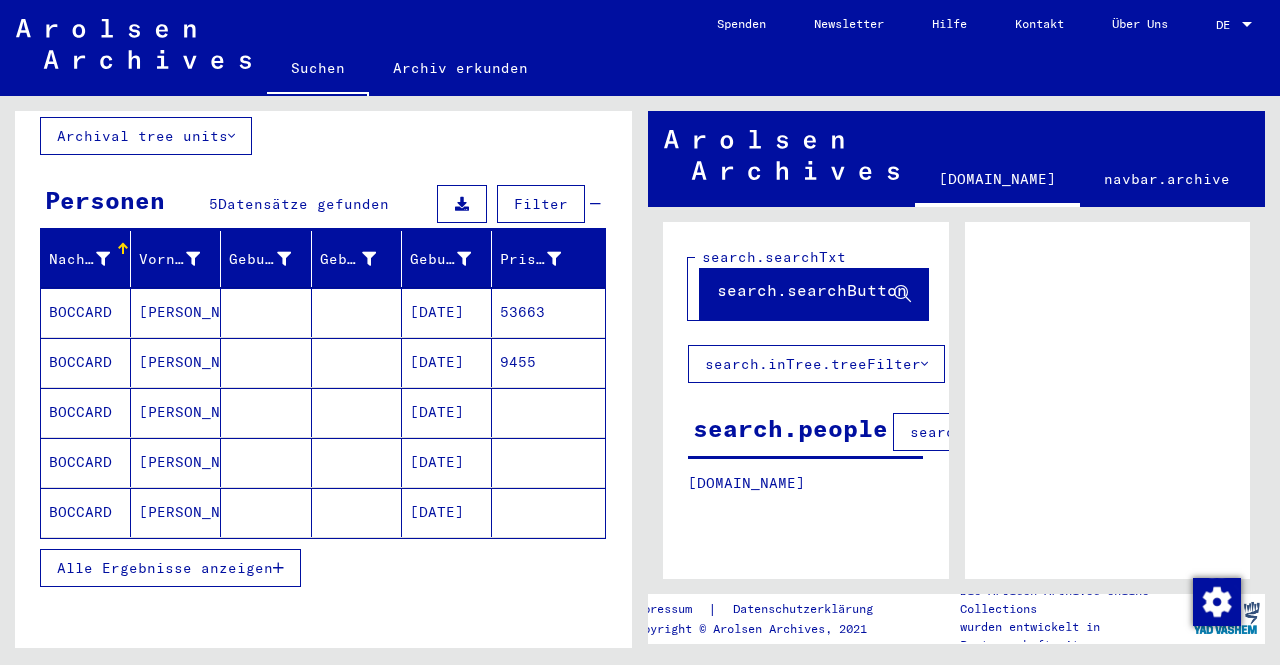 click at bounding box center [125, 246] 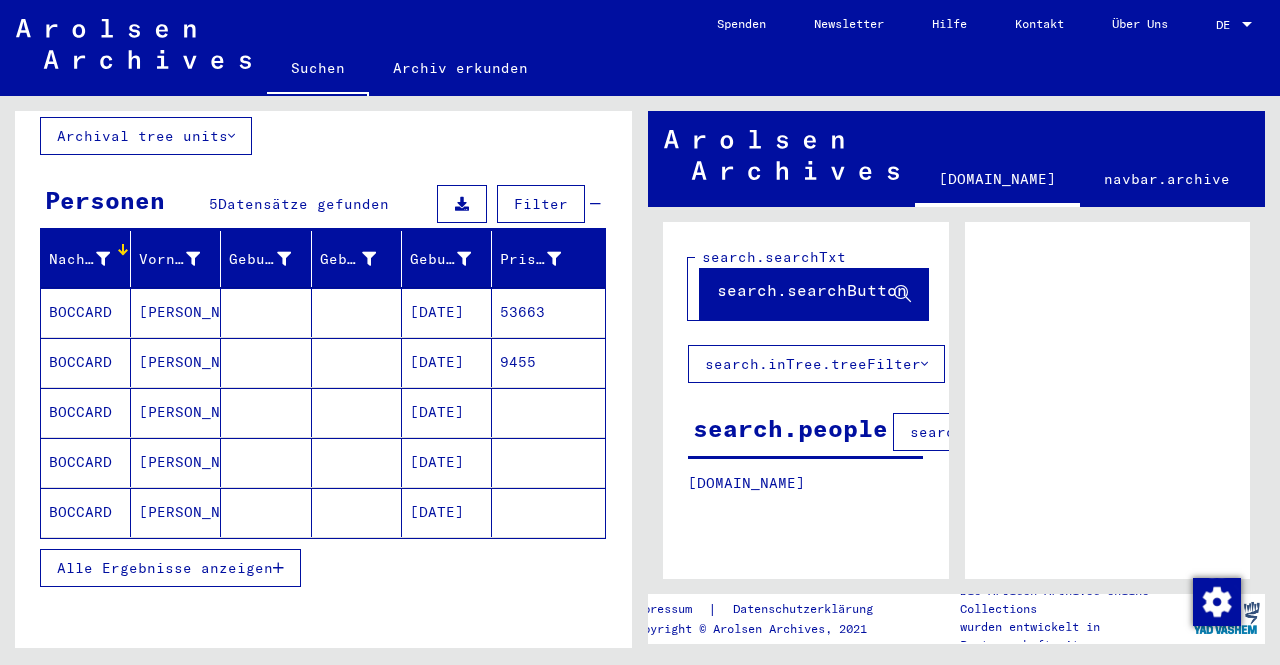 click on "BOCCARD" at bounding box center (86, 362) 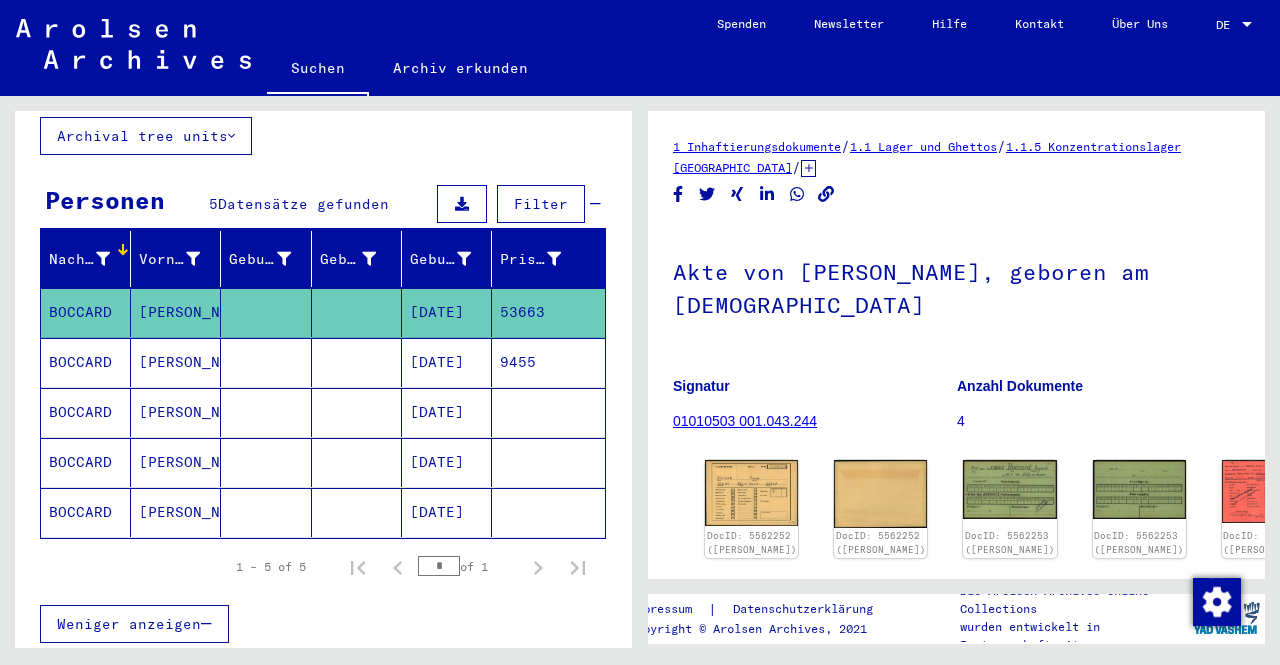 scroll, scrollTop: 0, scrollLeft: 0, axis: both 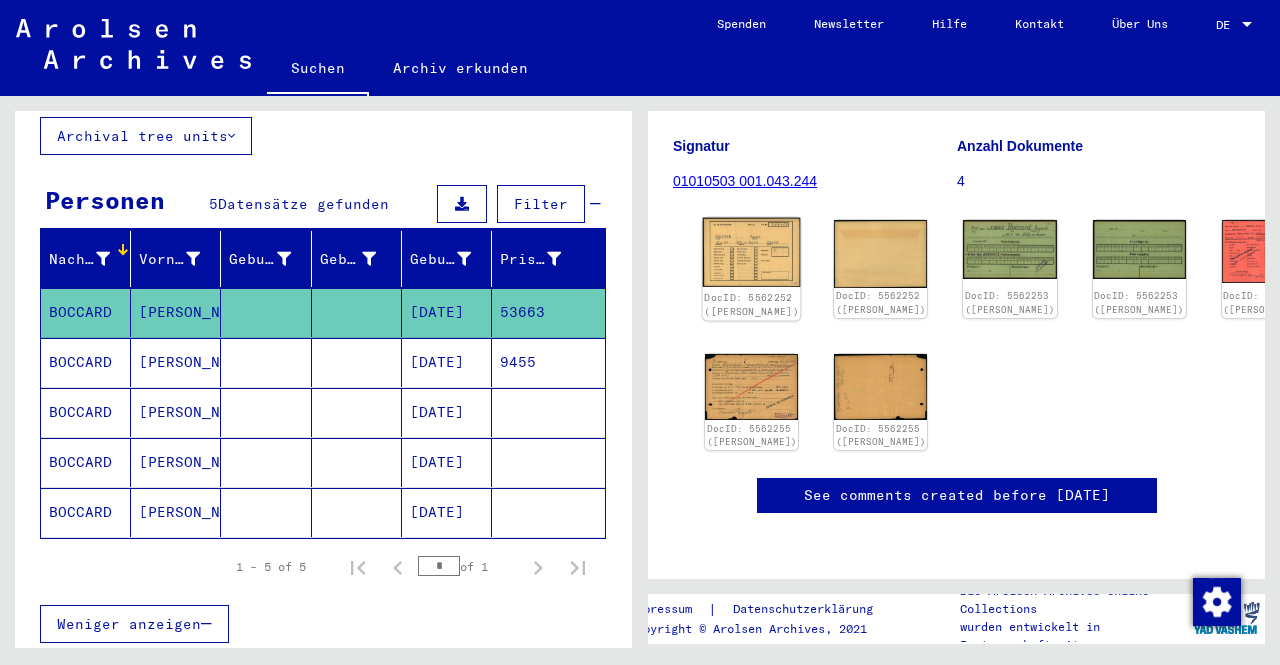 click 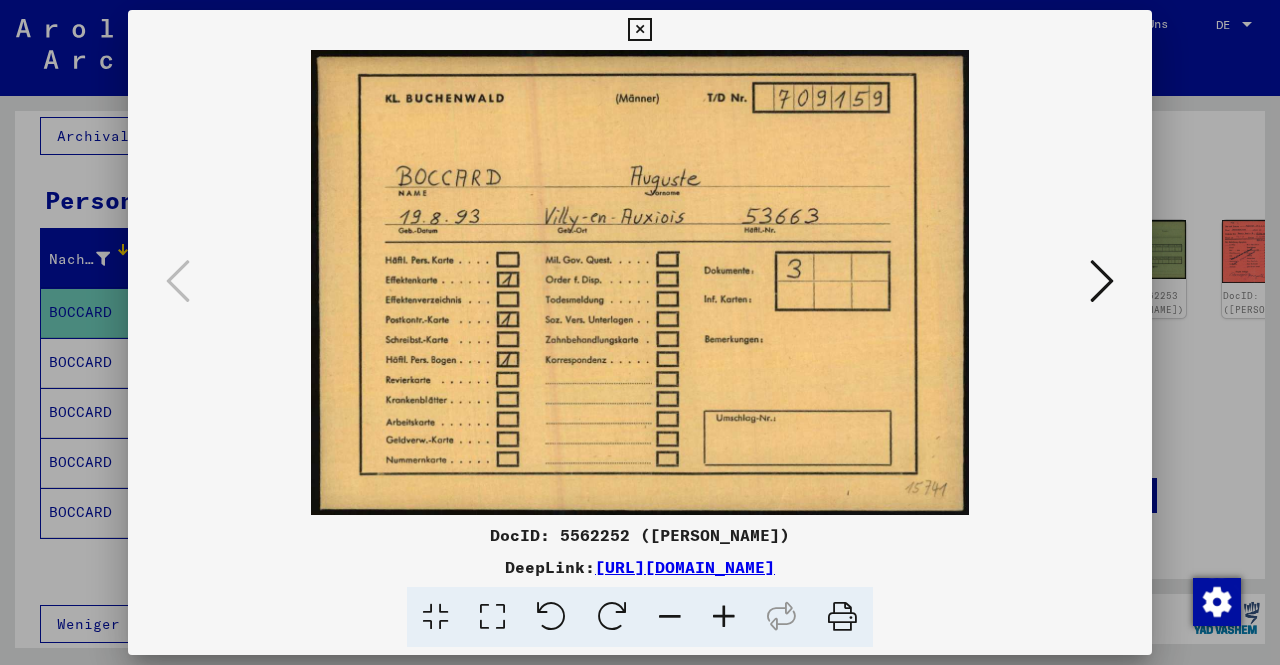 click at bounding box center [1102, 281] 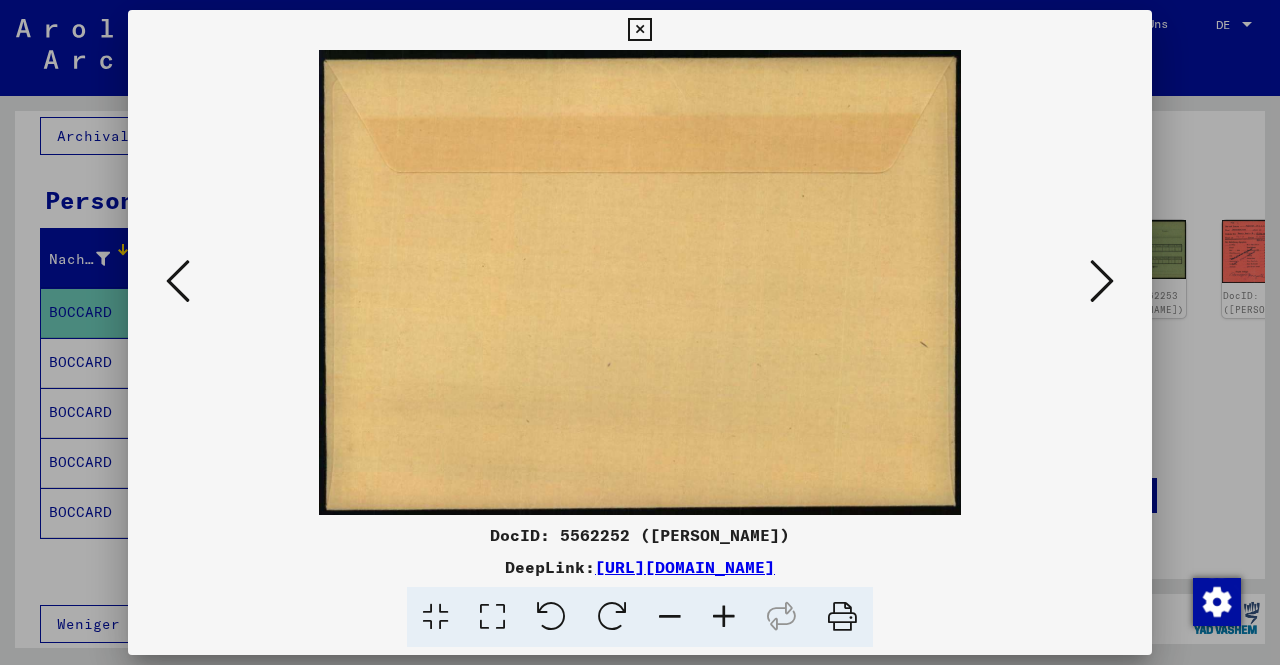 click at bounding box center [1102, 281] 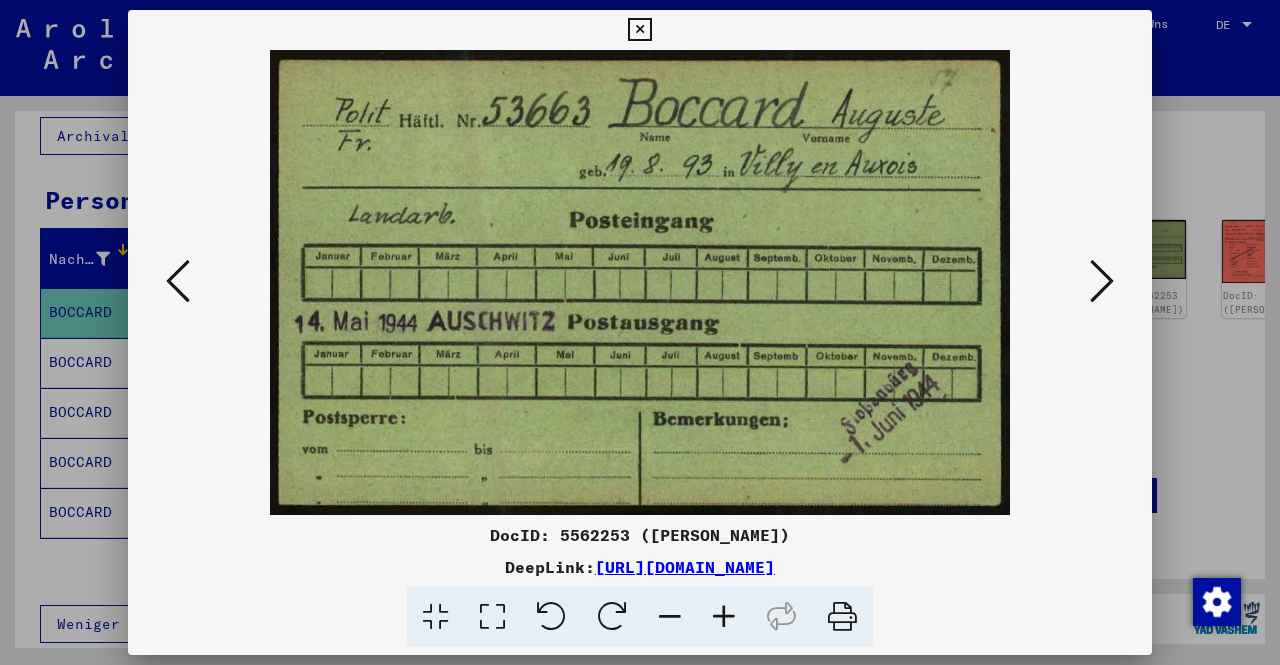 click at bounding box center (1102, 281) 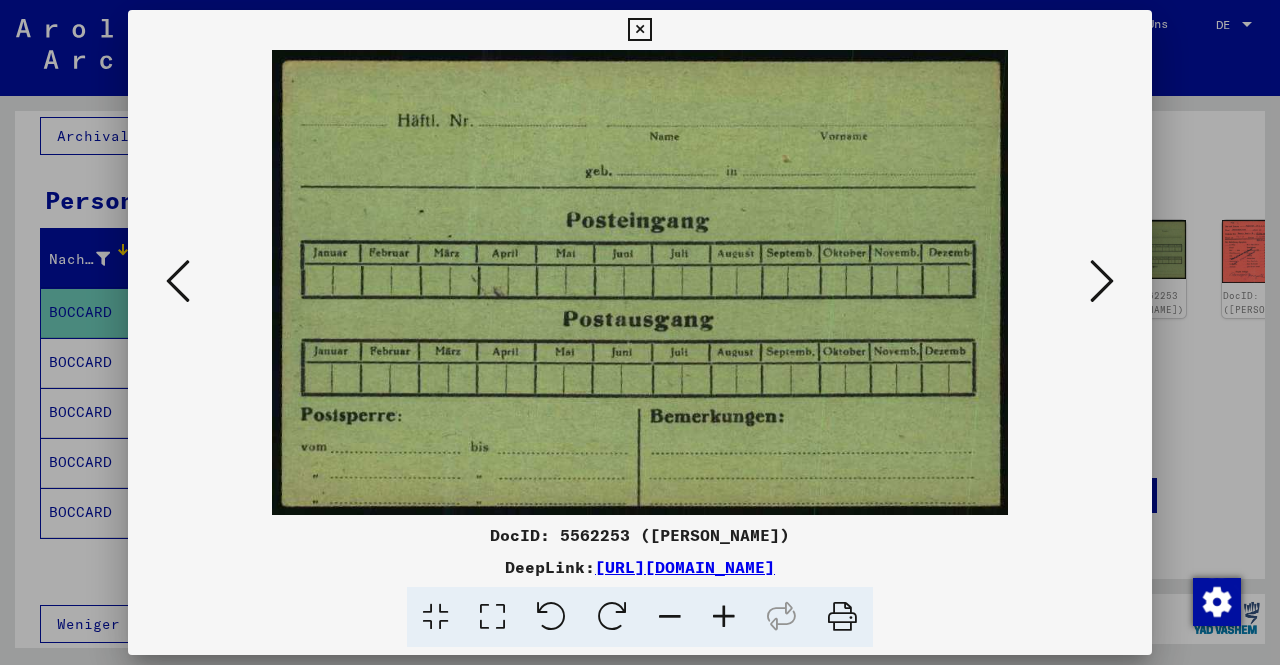 click at bounding box center (1102, 281) 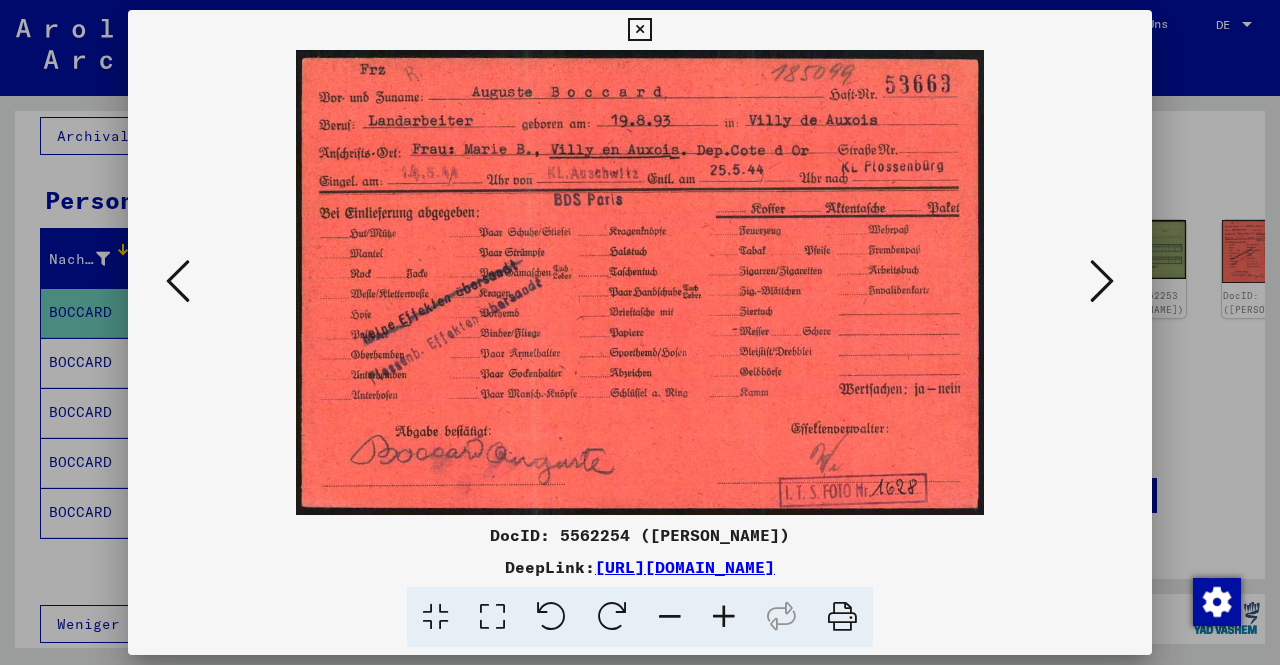 click at bounding box center [640, 282] 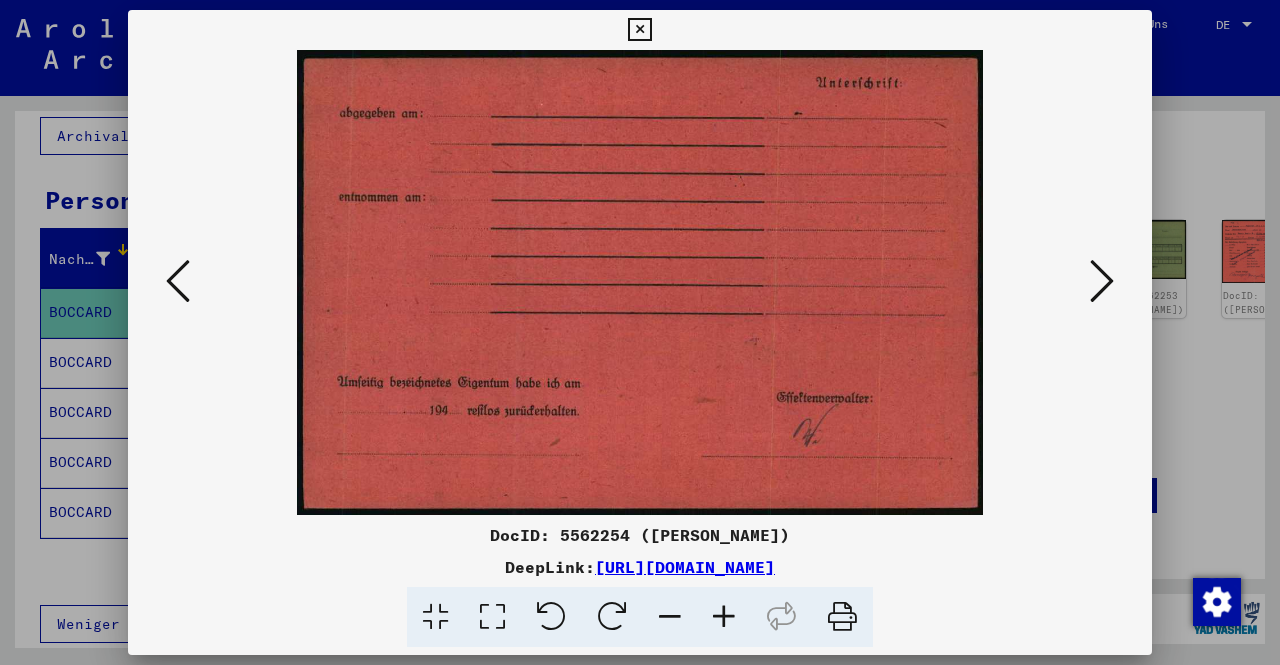 click at bounding box center [1102, 281] 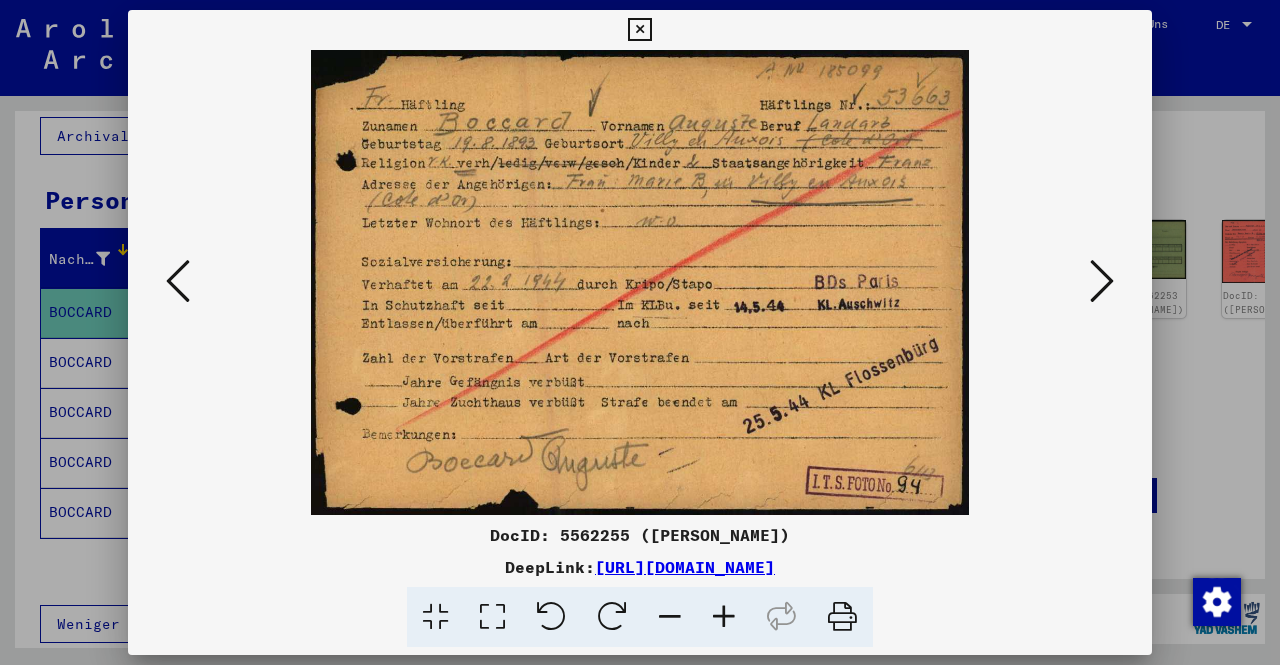 click at bounding box center [1102, 281] 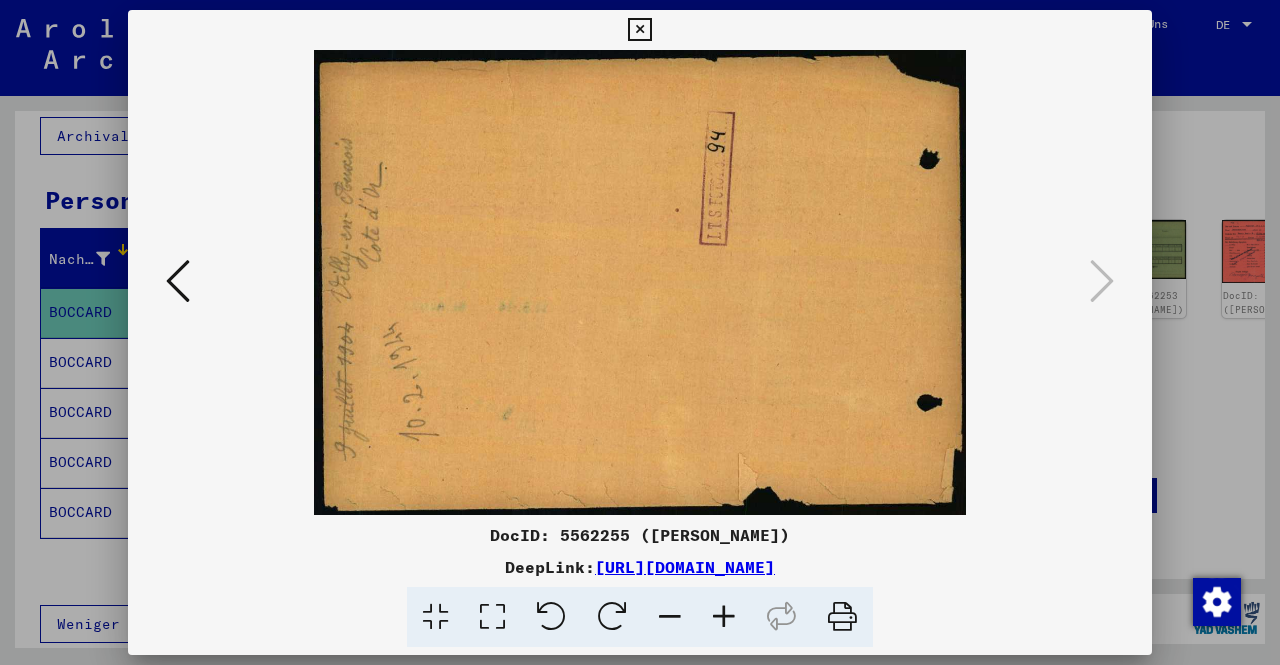 click at bounding box center [639, 30] 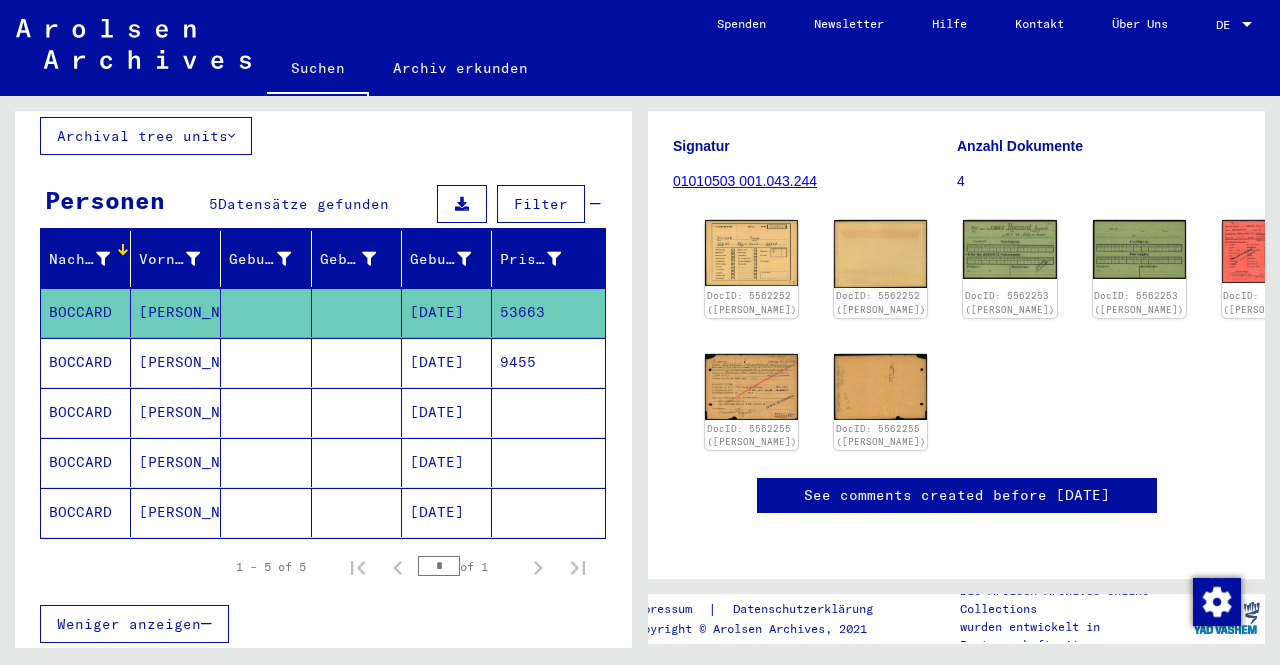 click on "BOCCARD" at bounding box center (86, 412) 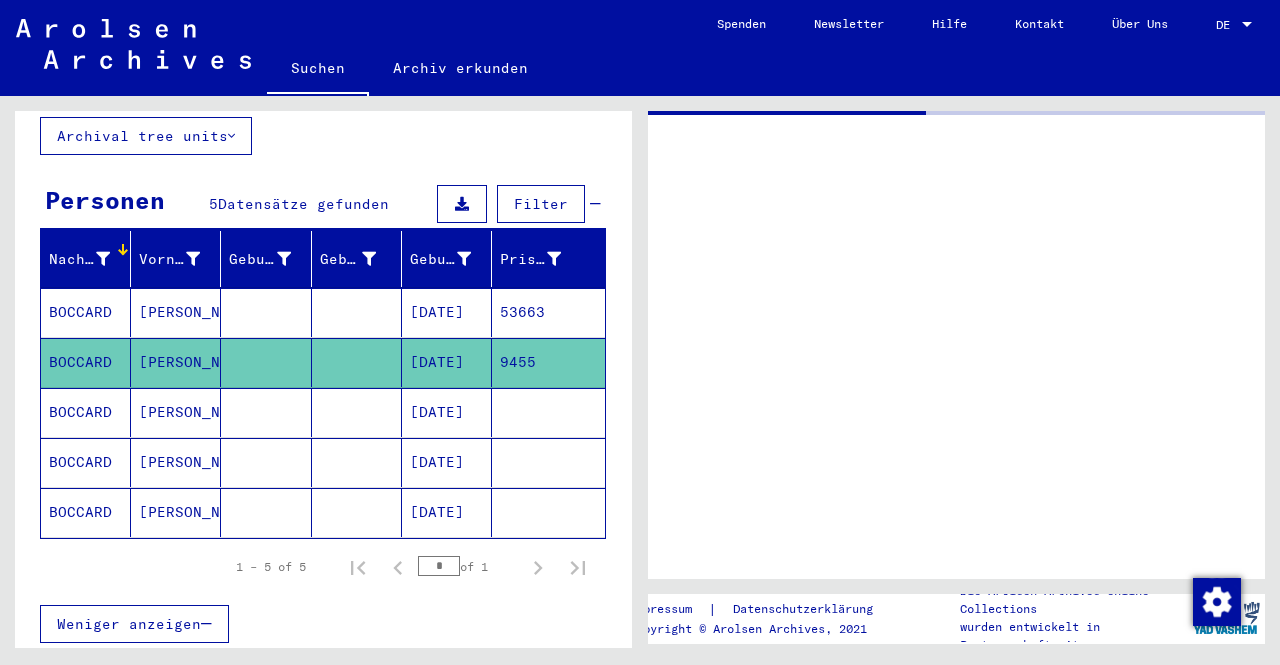scroll, scrollTop: 0, scrollLeft: 0, axis: both 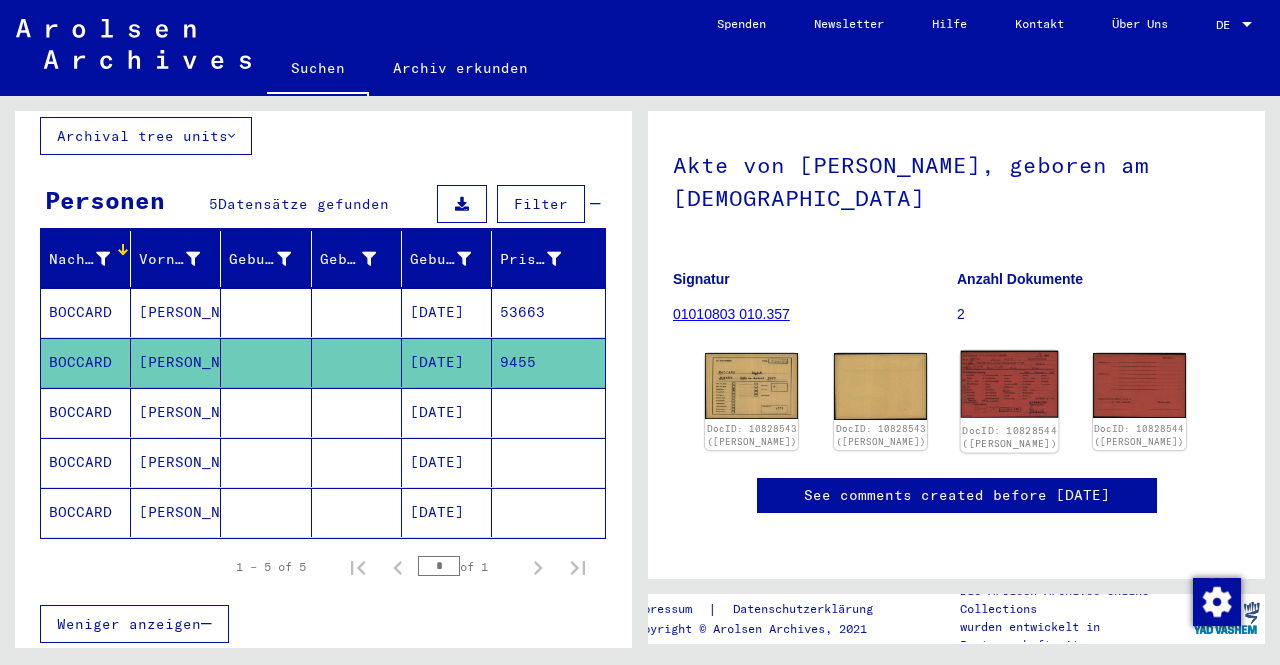 click 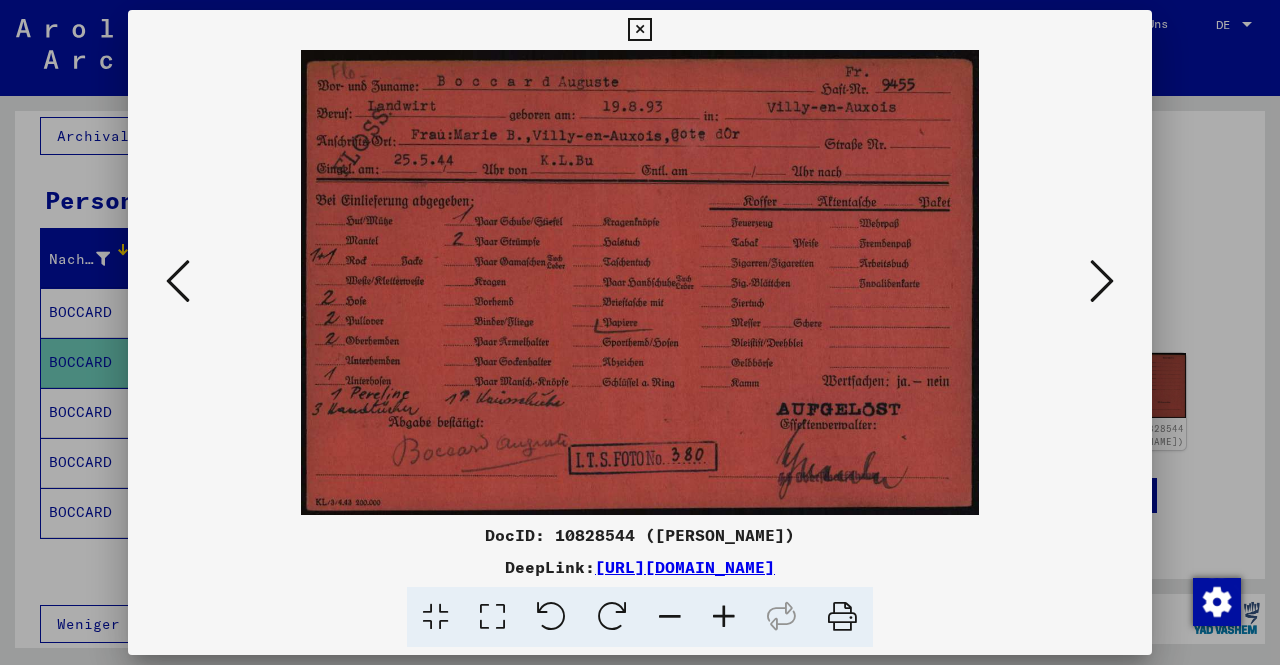 click at bounding box center [639, 30] 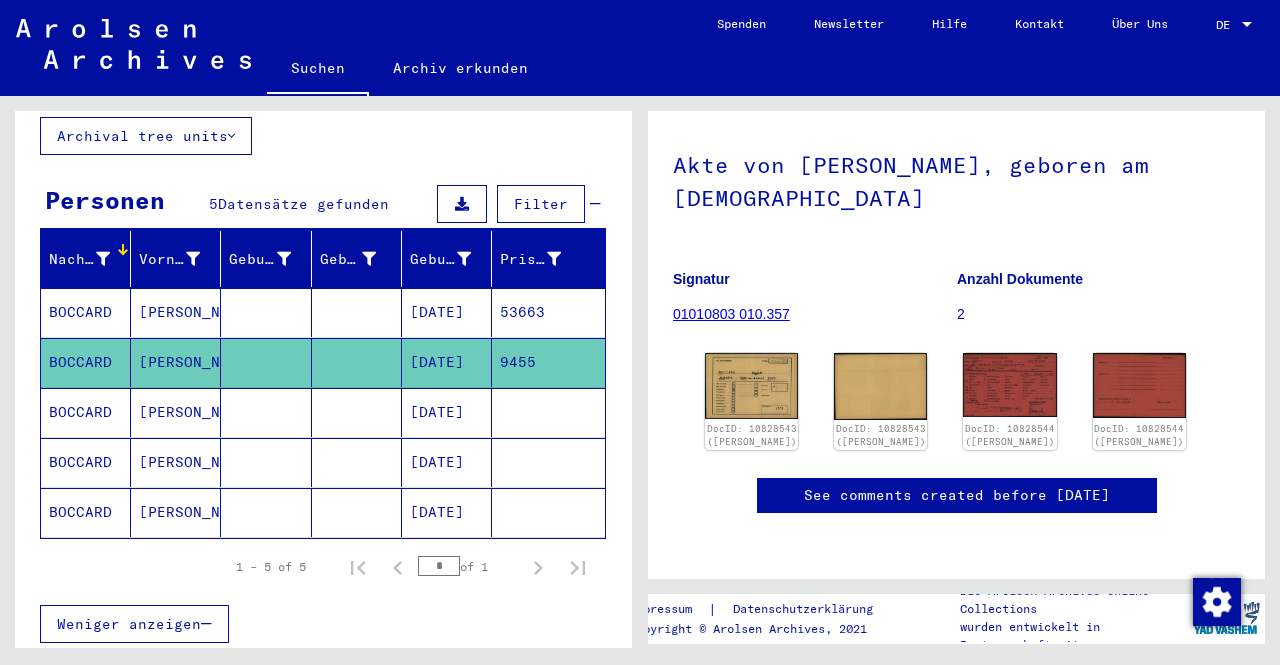 click on "BOCCARD" at bounding box center (86, 462) 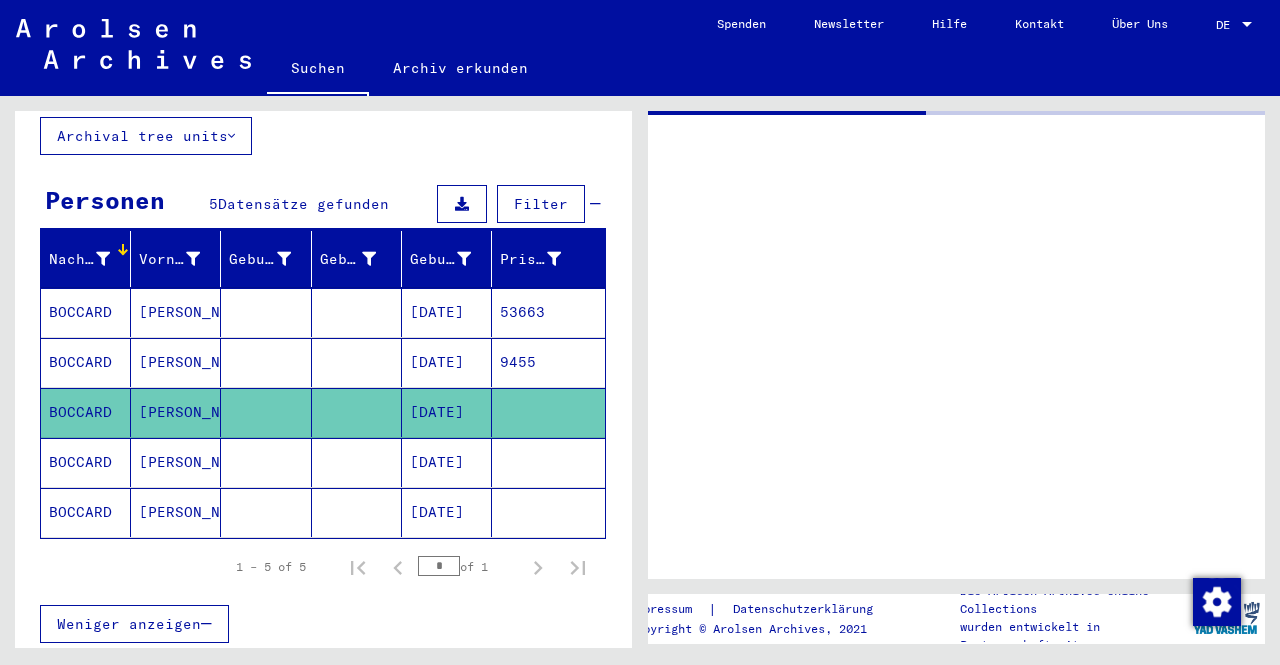 scroll, scrollTop: 0, scrollLeft: 0, axis: both 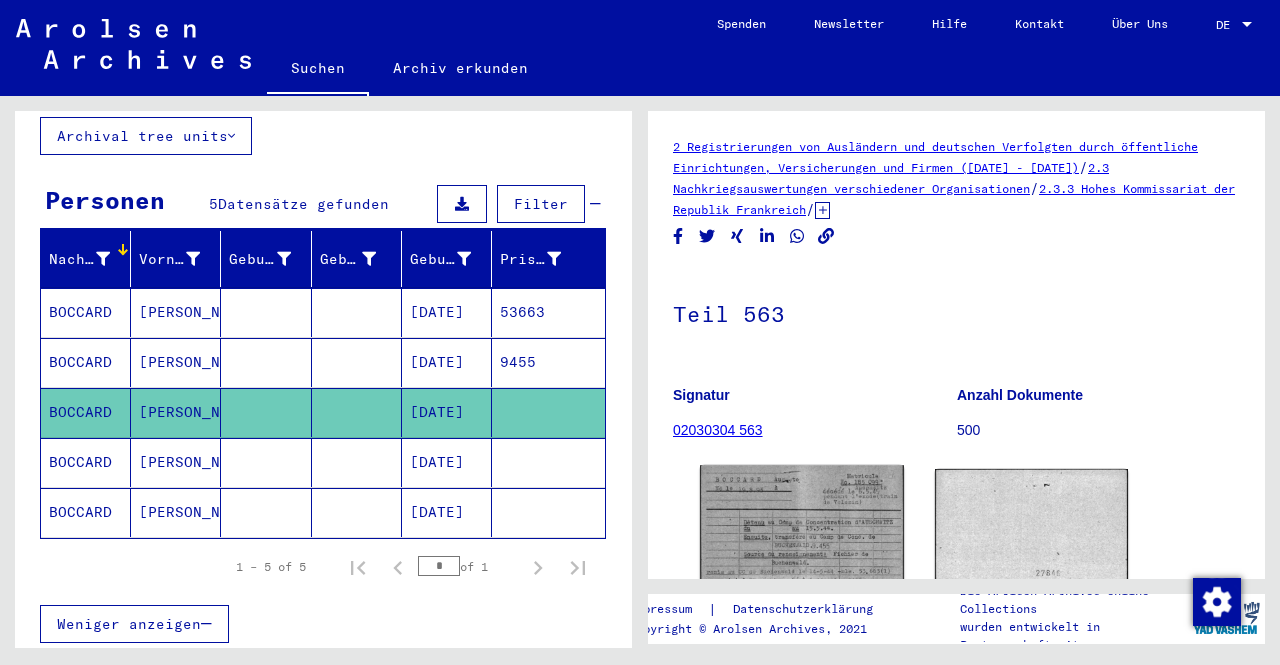 click 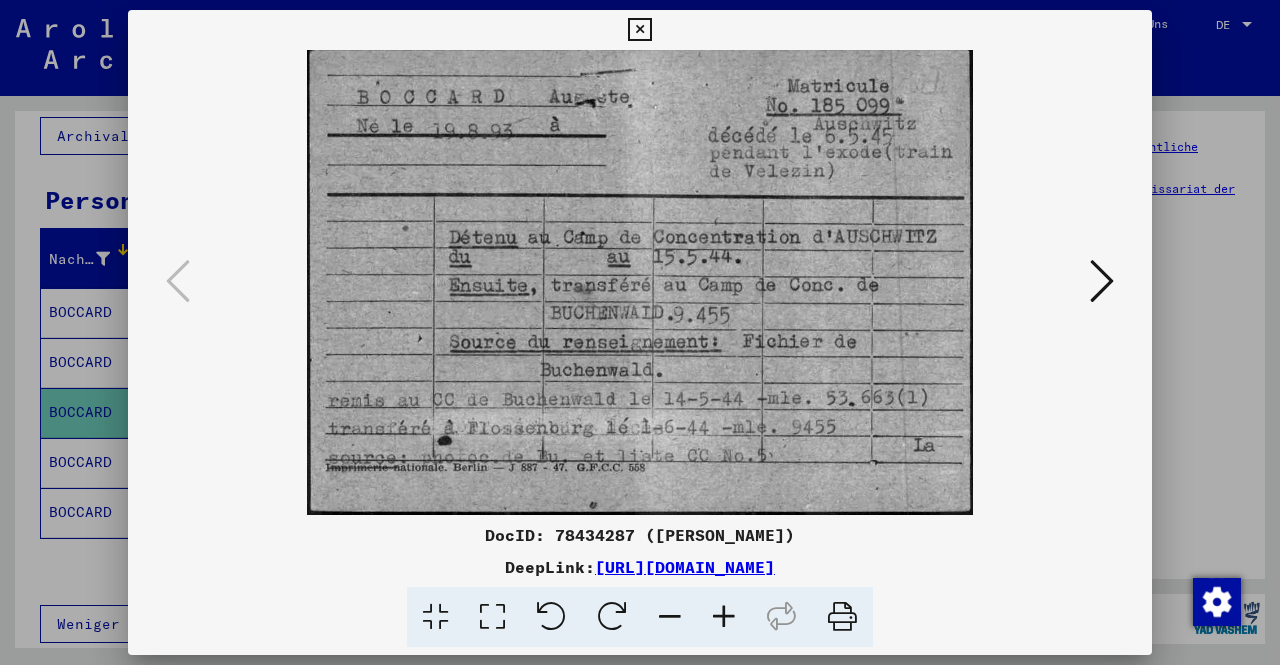 click at bounding box center (1102, 281) 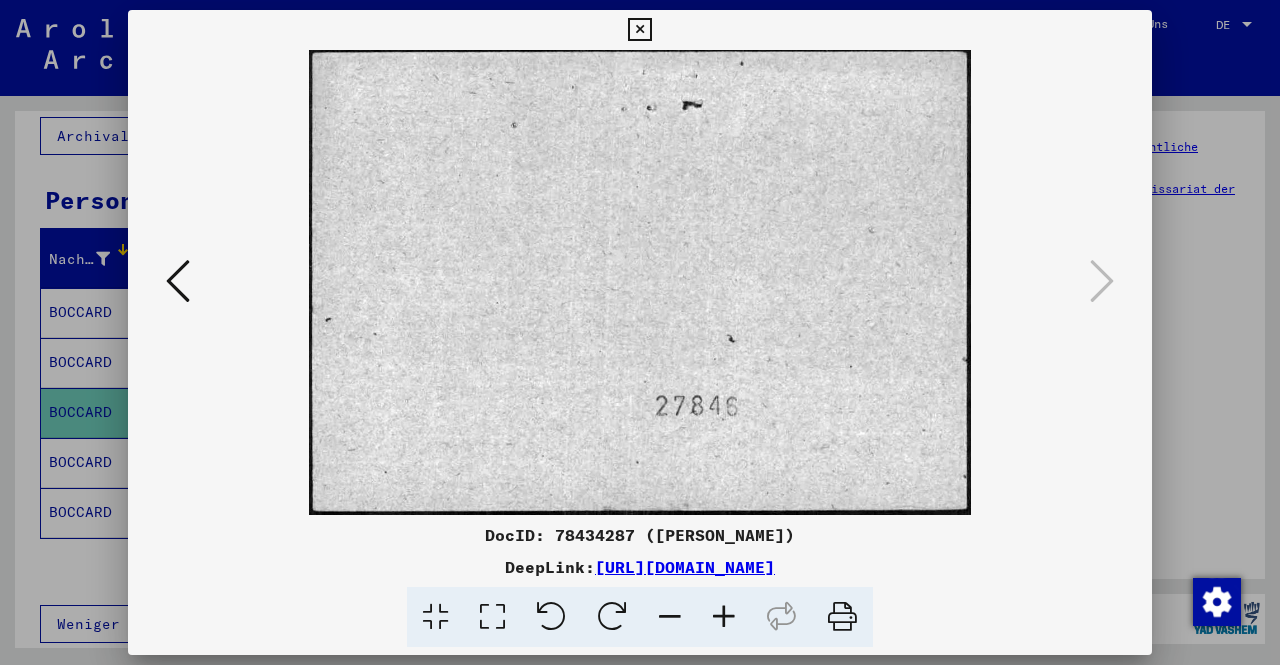click at bounding box center (639, 30) 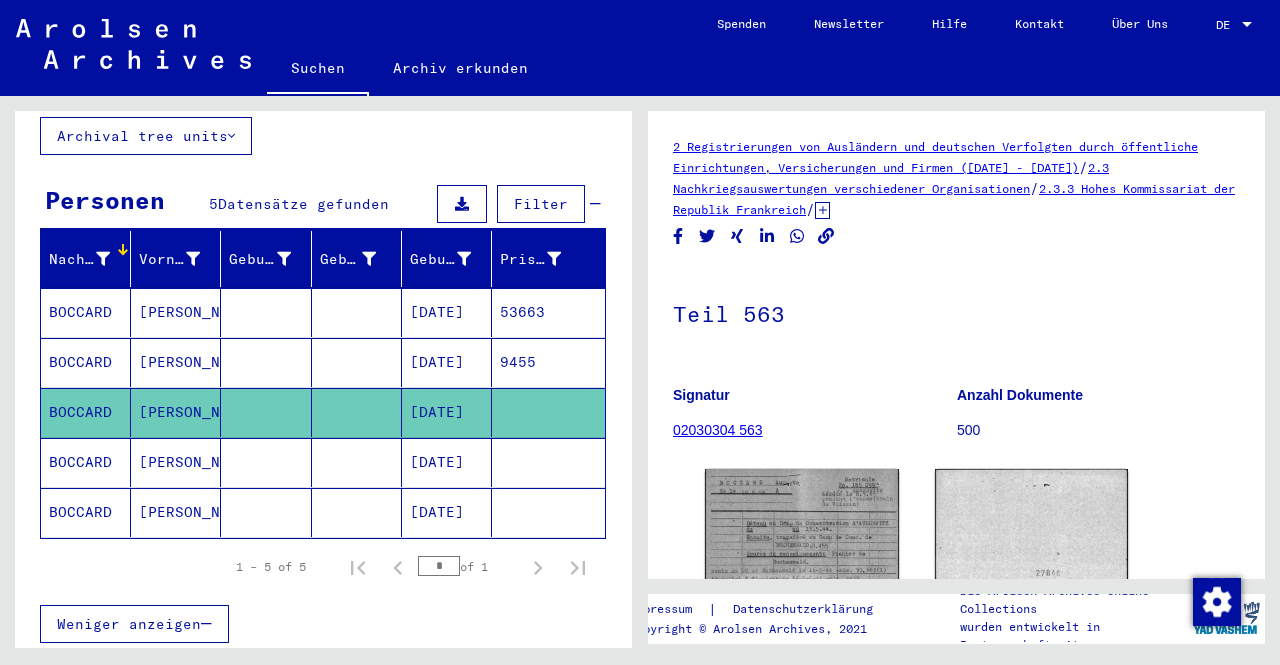 click on "BOCCARD" at bounding box center (86, 512) 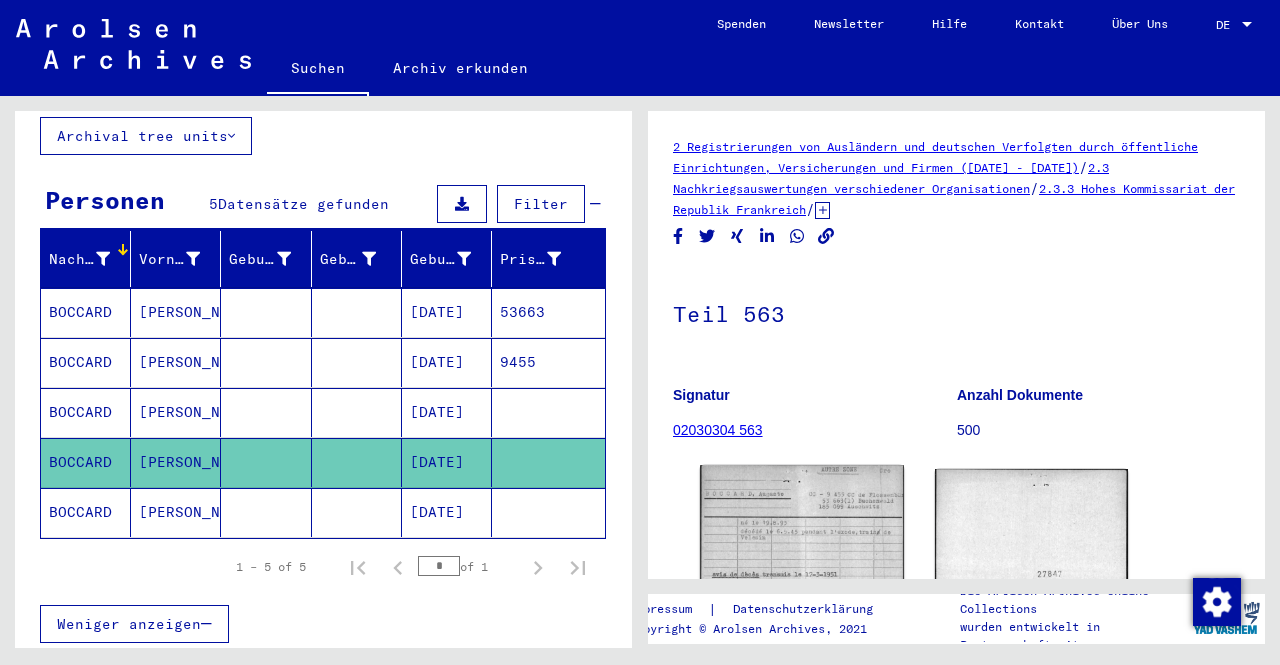 scroll, scrollTop: 0, scrollLeft: 0, axis: both 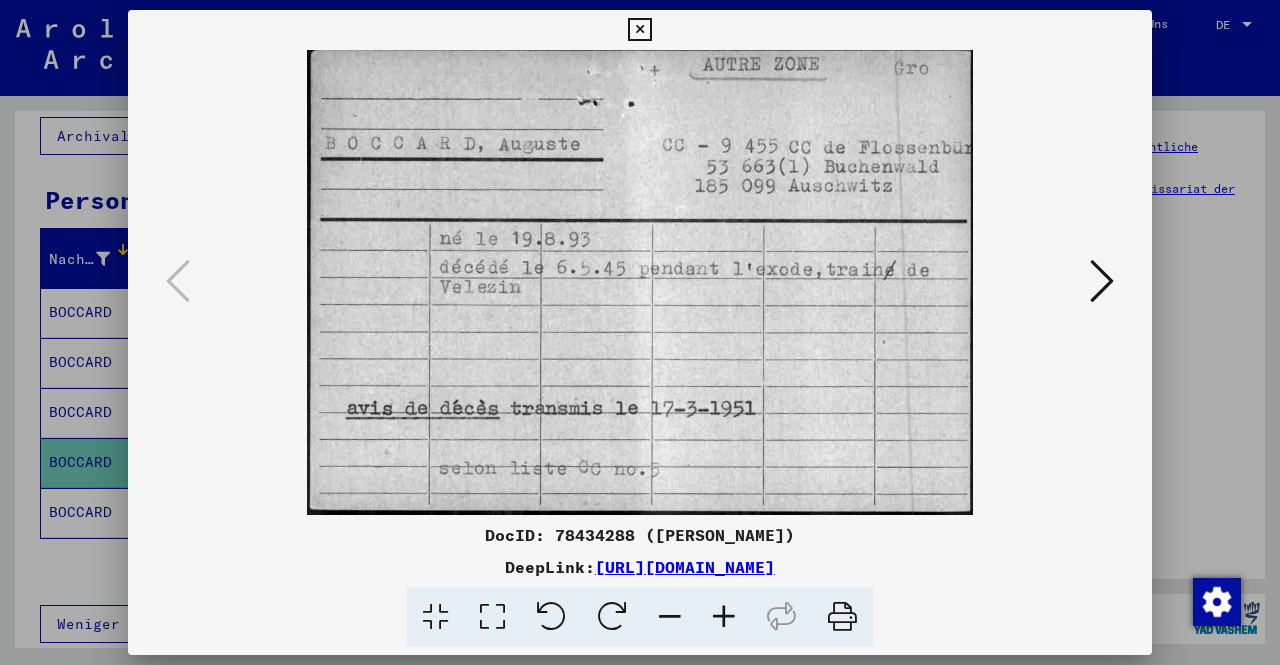 click at bounding box center (639, 30) 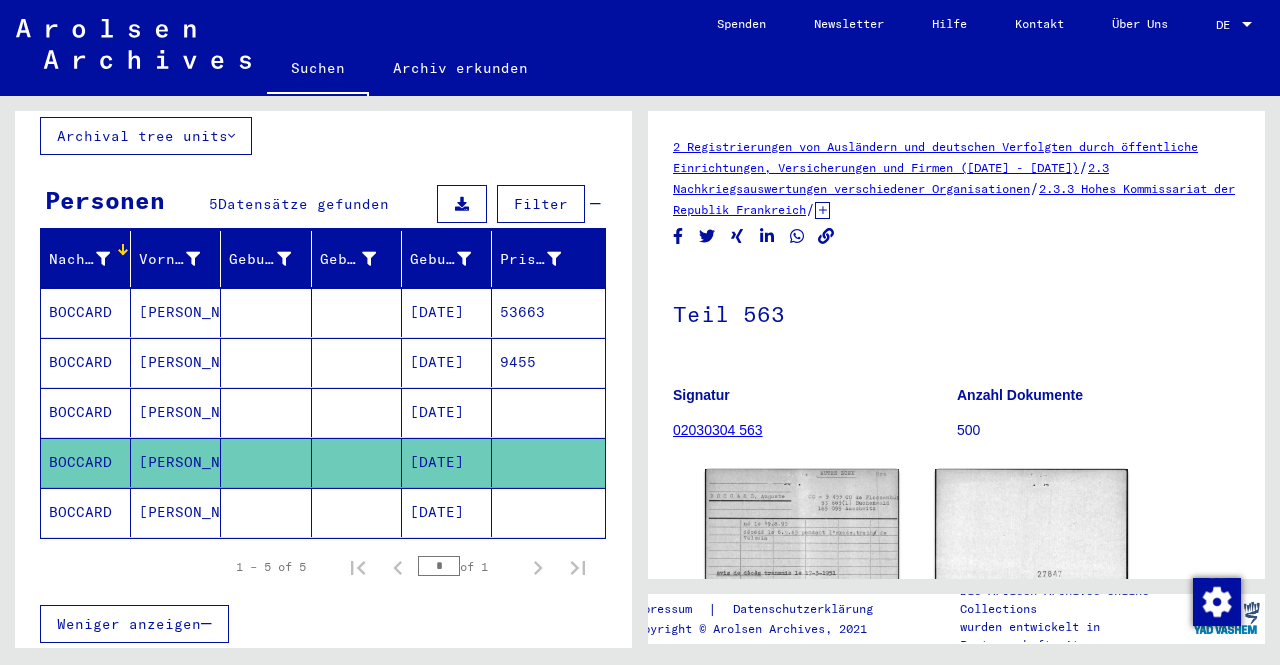 click on "[PERSON_NAME]" 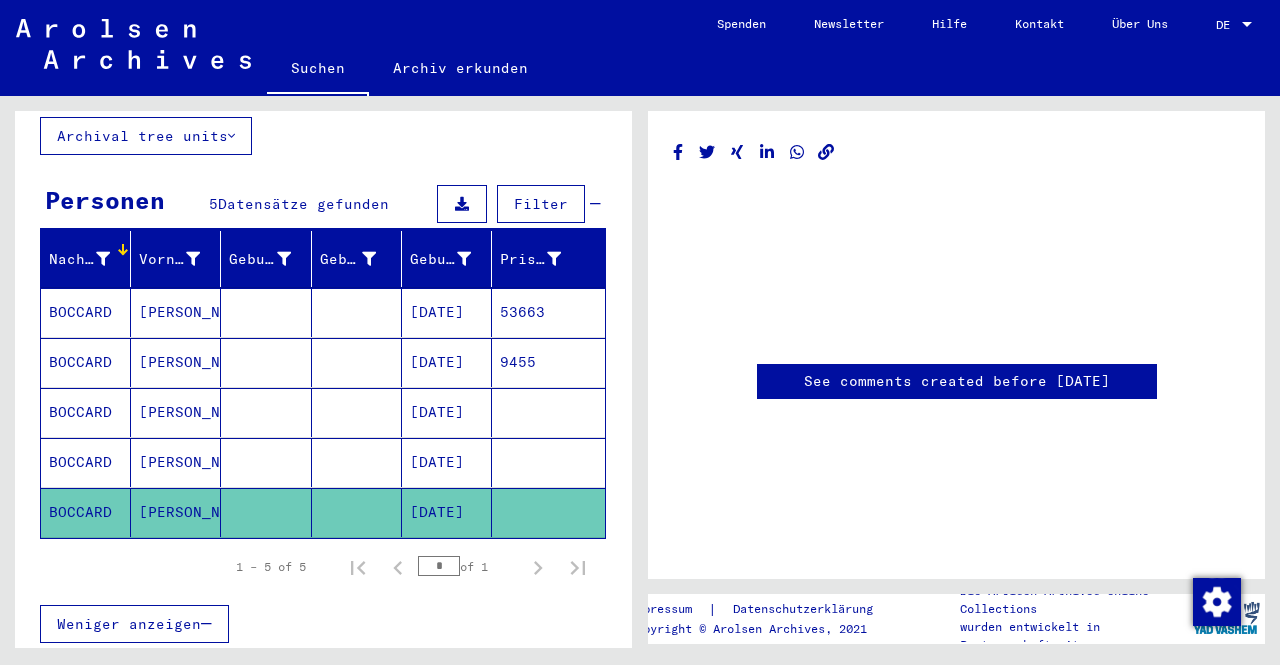 click 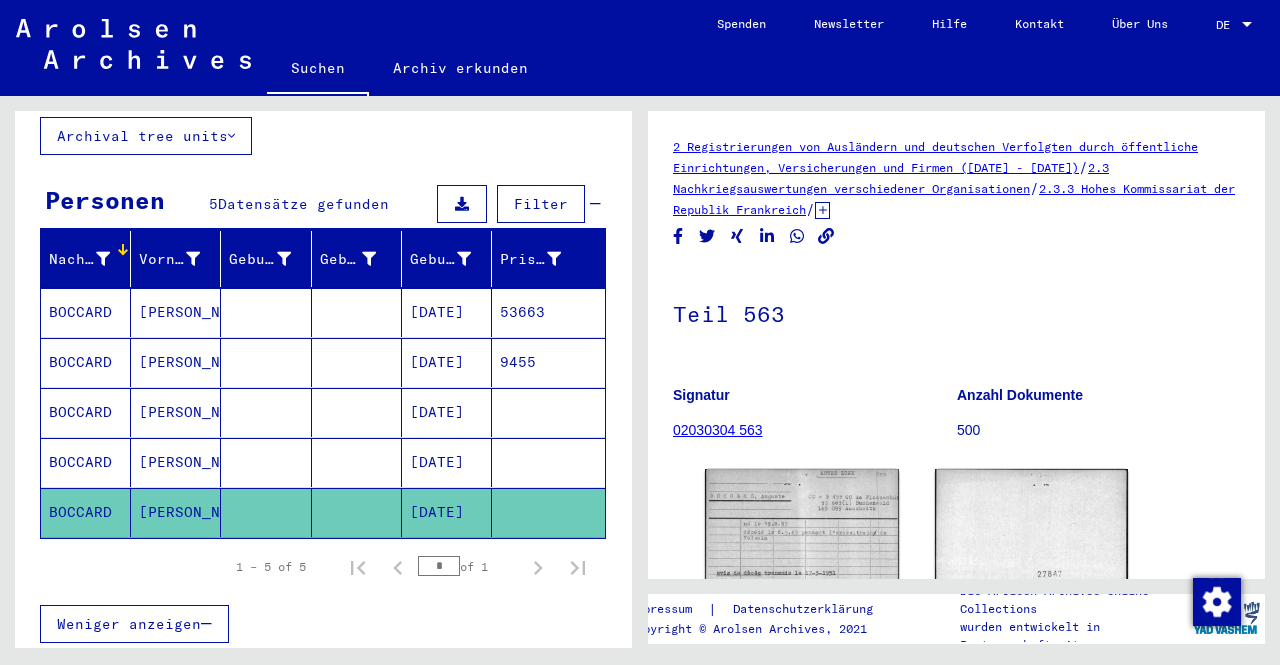 scroll, scrollTop: 0, scrollLeft: 0, axis: both 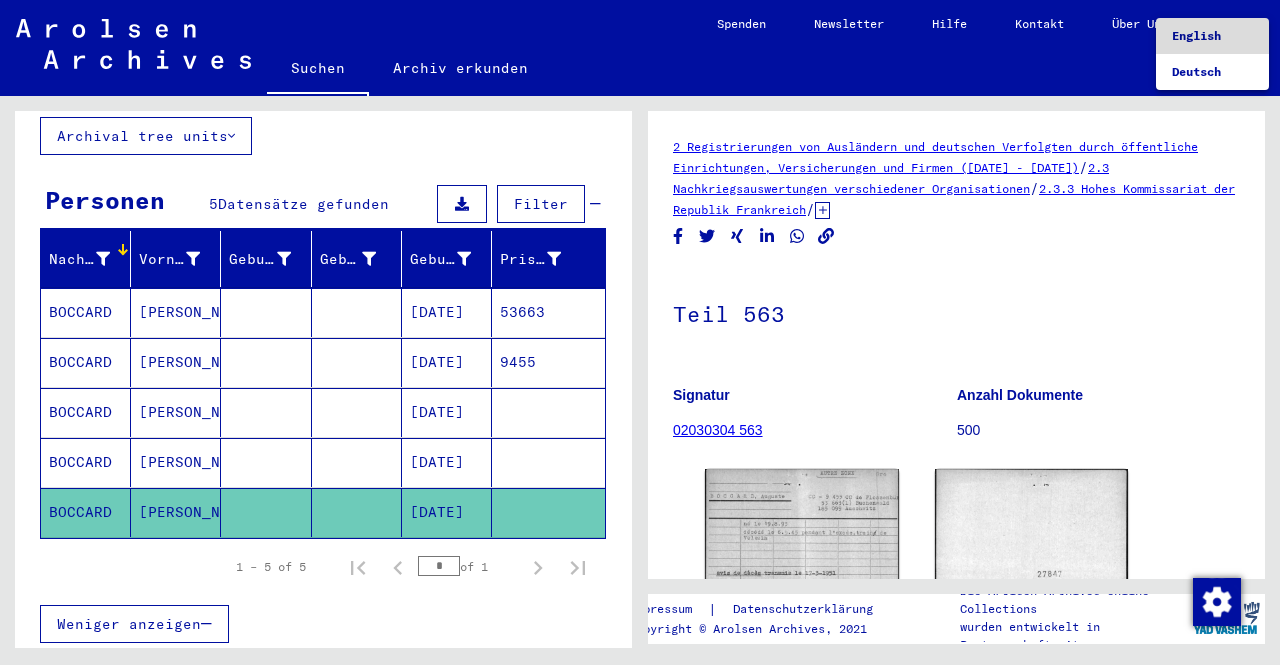 click on "English" at bounding box center [1212, 36] 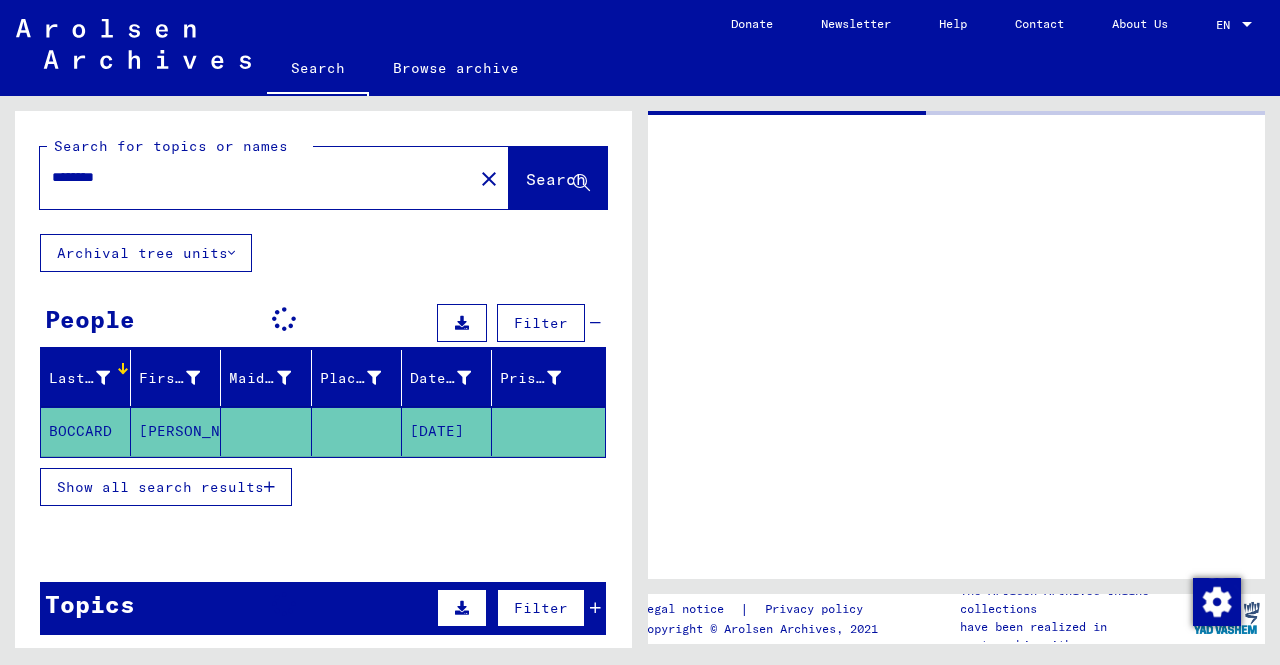 scroll, scrollTop: 0, scrollLeft: 0, axis: both 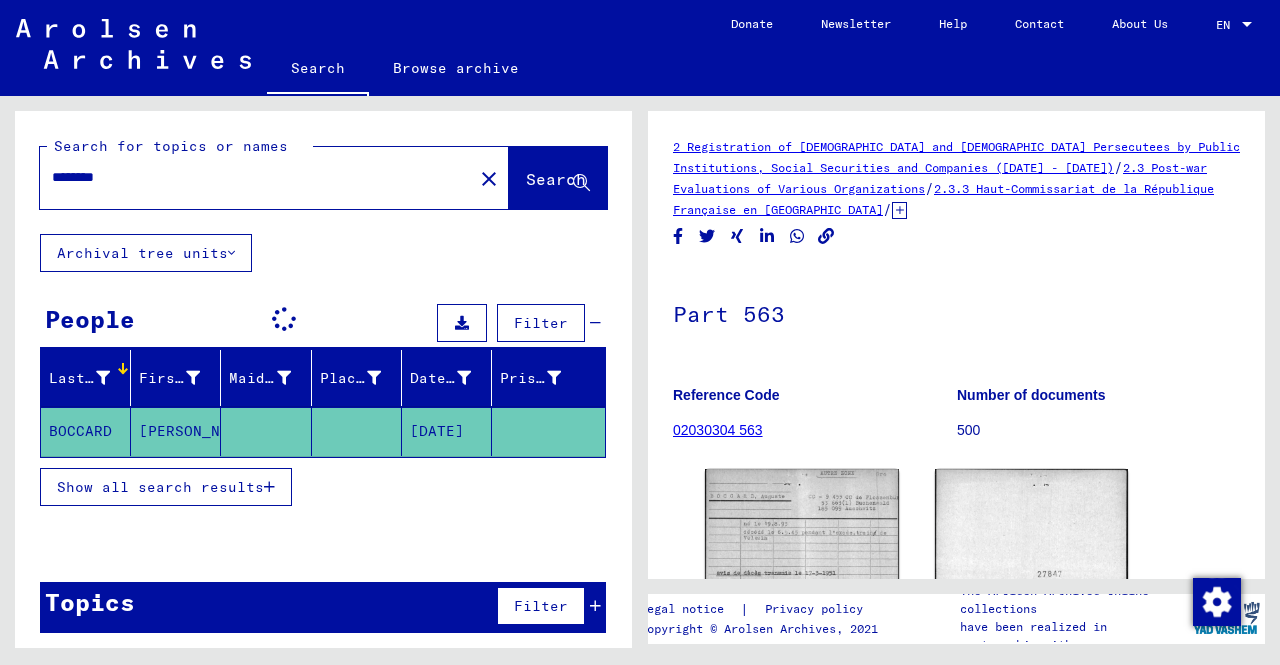 click on "EN" at bounding box center [1223, 24] 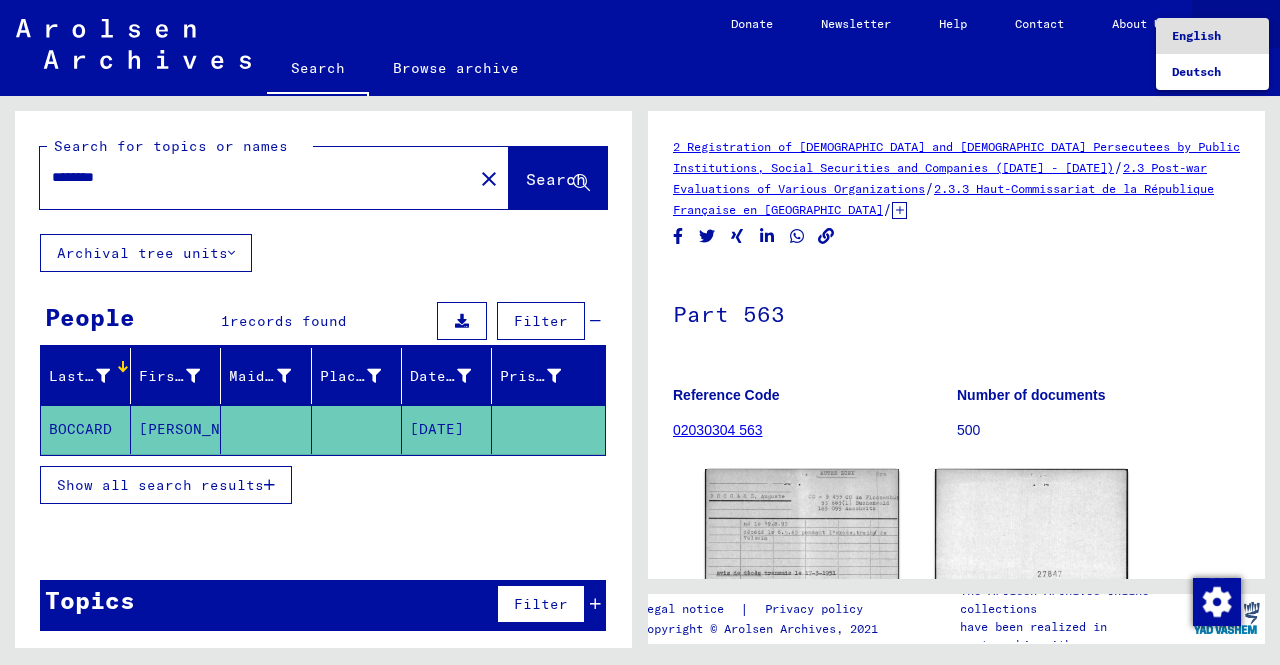 scroll, scrollTop: 0, scrollLeft: 0, axis: both 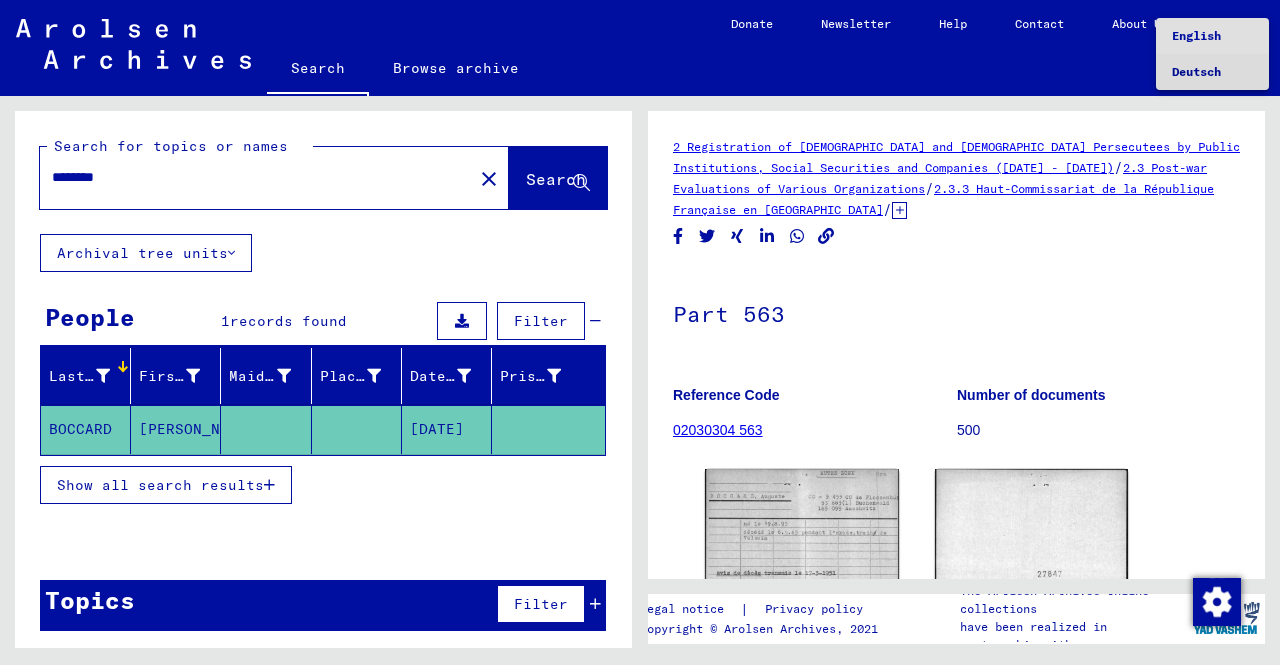click on "Deutsch" at bounding box center (1212, 72) 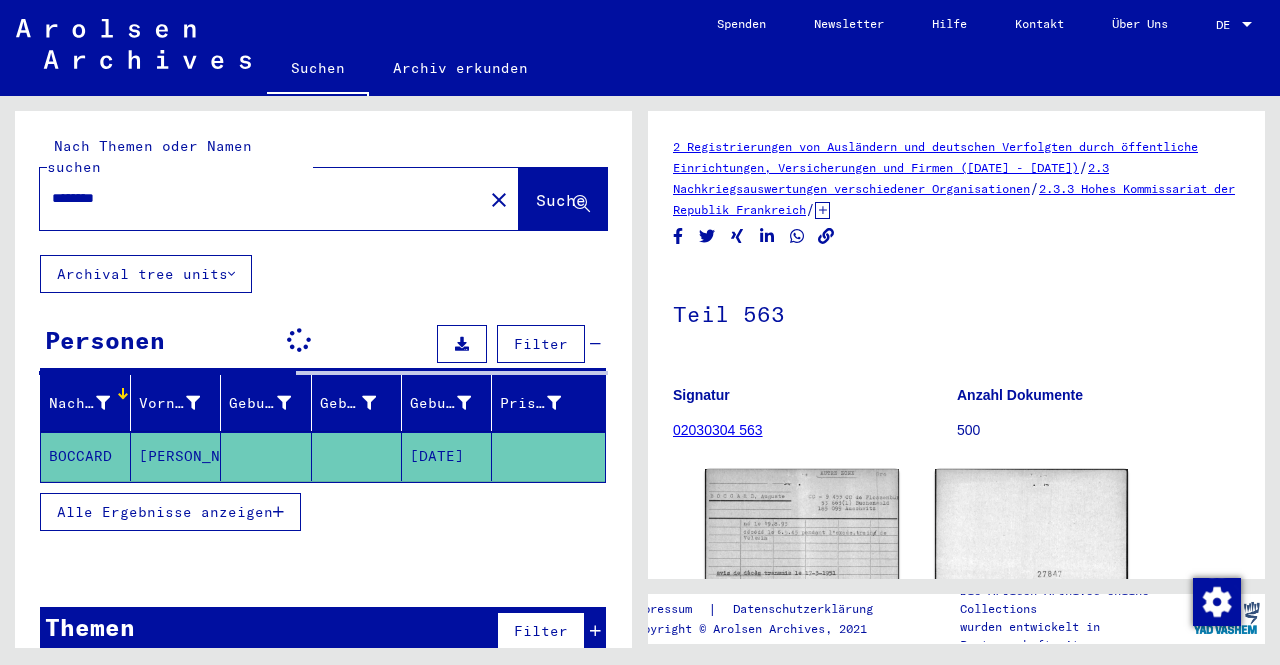 scroll, scrollTop: 0, scrollLeft: 0, axis: both 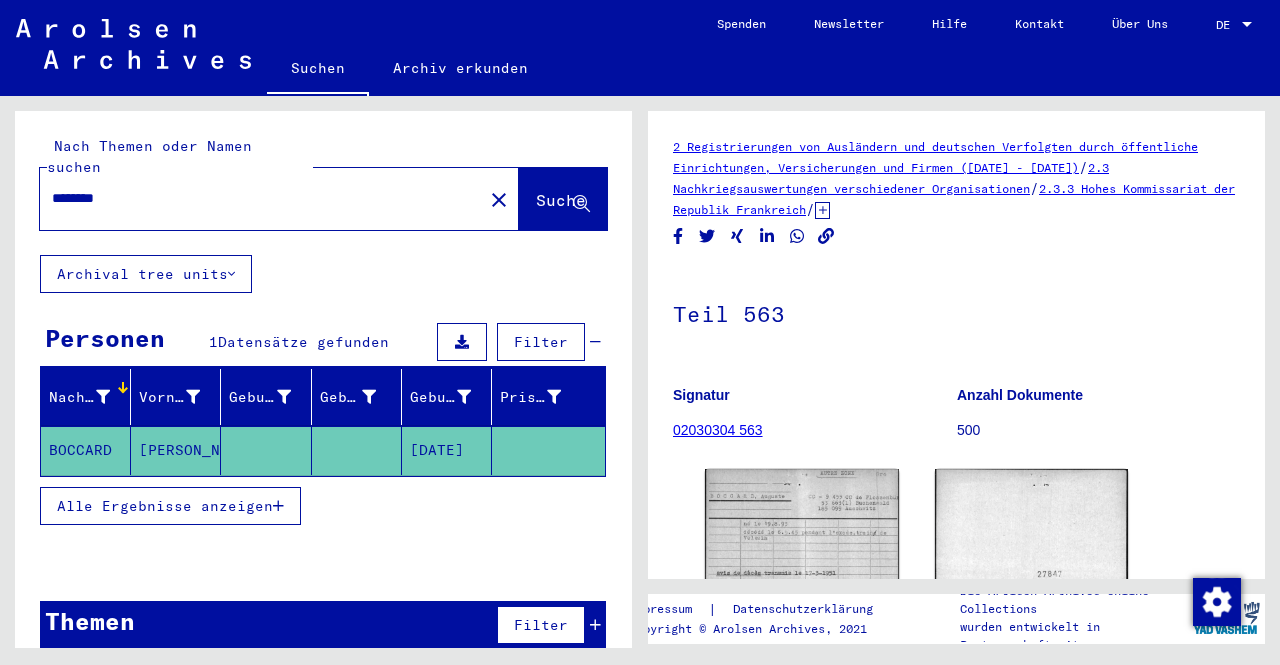 drag, startPoint x: 223, startPoint y: 176, endPoint x: 0, endPoint y: 179, distance: 223.02017 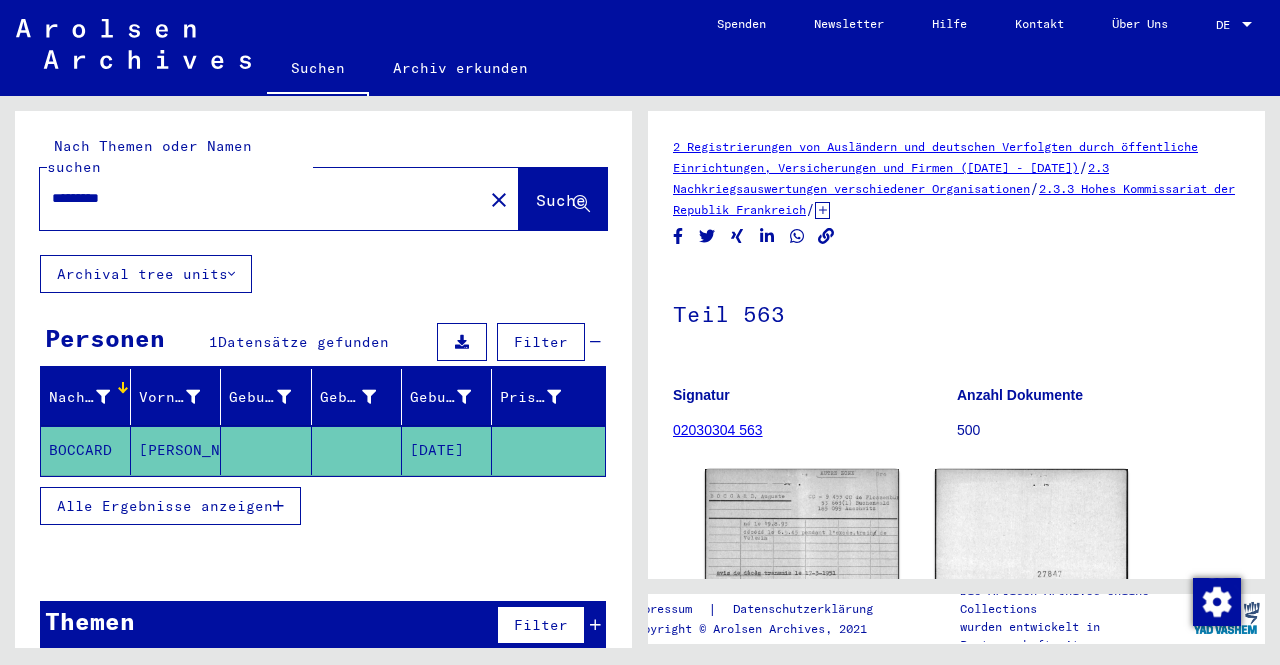 type on "*********" 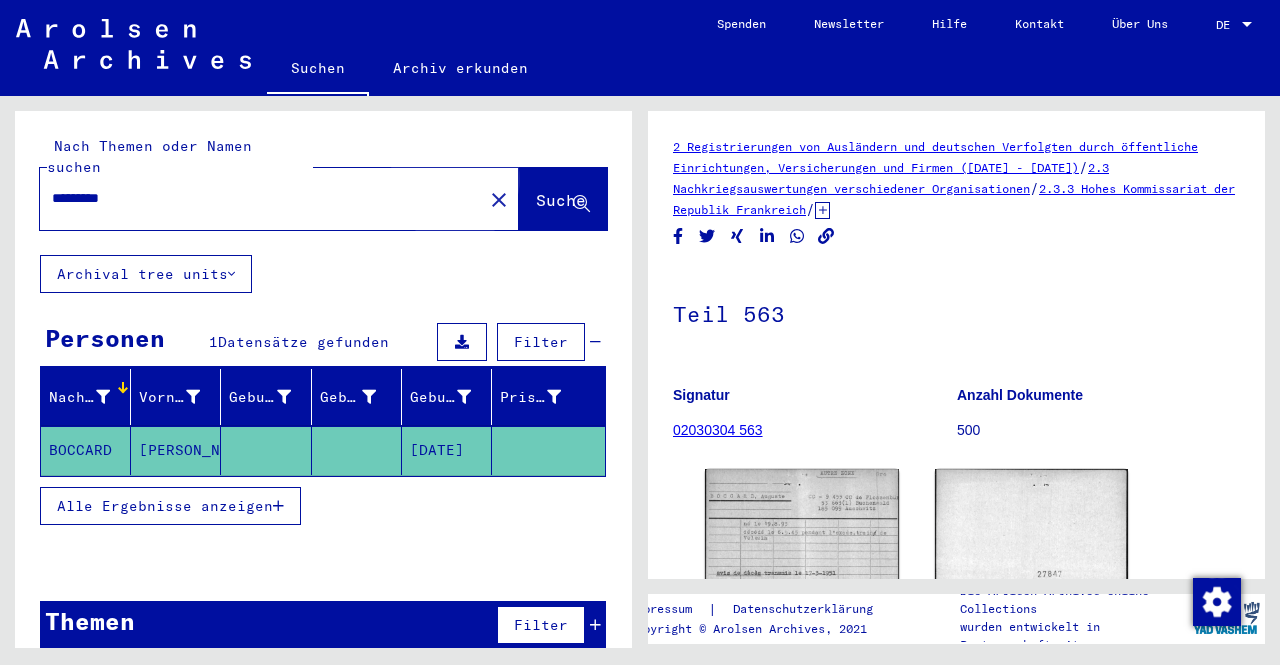 click on "Suche" 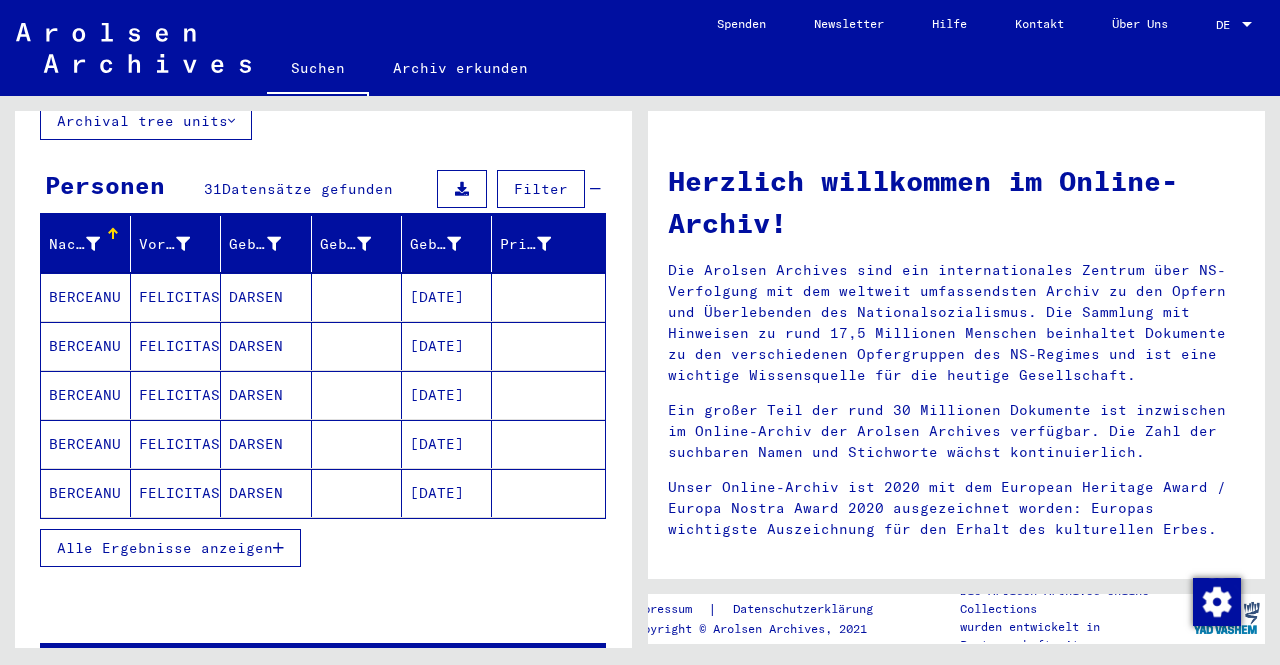 scroll, scrollTop: 199, scrollLeft: 0, axis: vertical 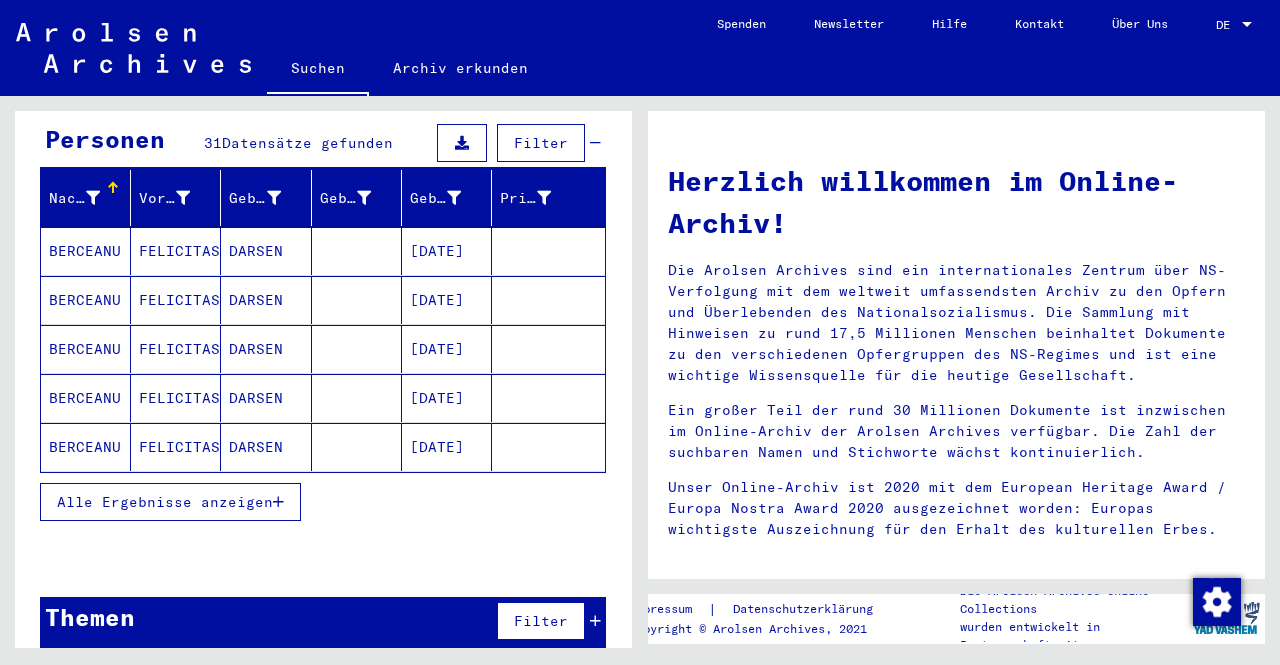 click on "Alle Ergebnisse anzeigen" at bounding box center (165, 502) 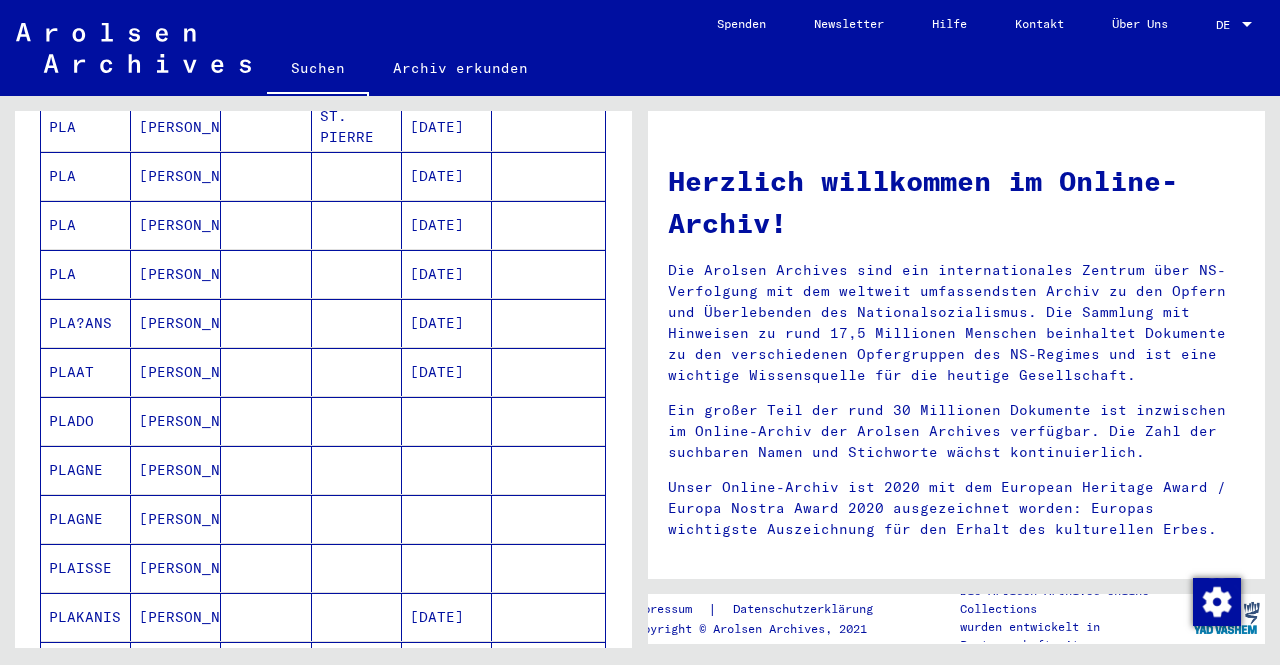 scroll, scrollTop: 809, scrollLeft: 0, axis: vertical 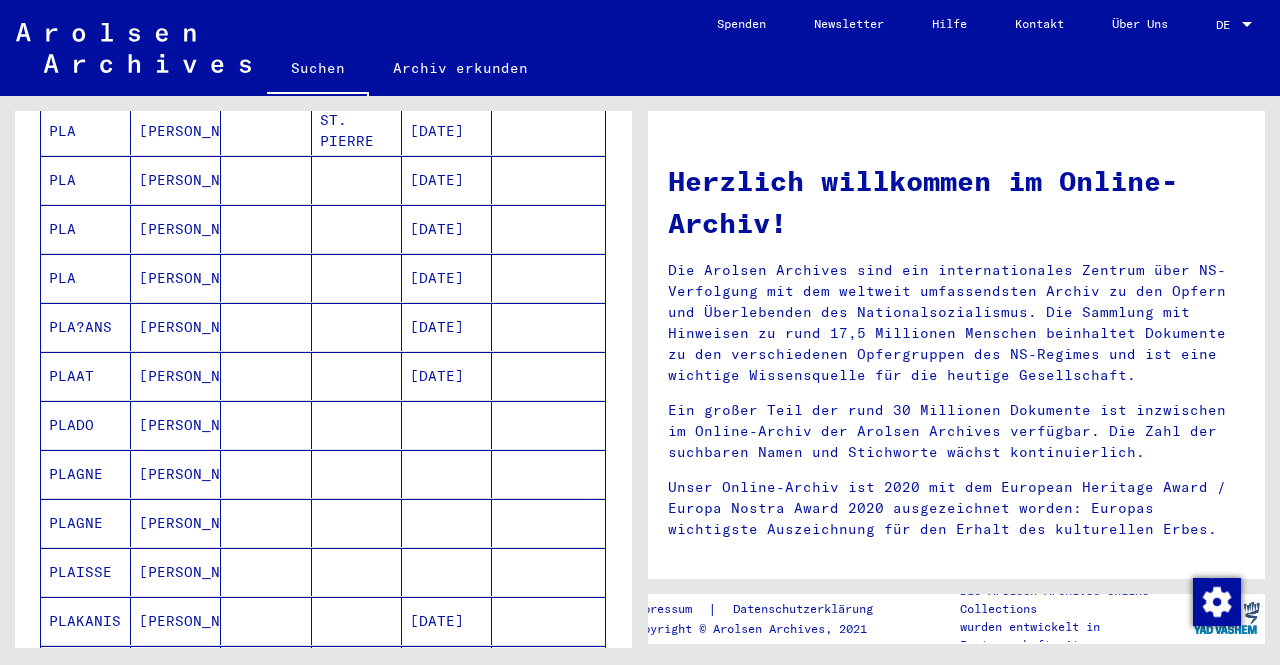 click on "[PERSON_NAME]" at bounding box center [176, 229] 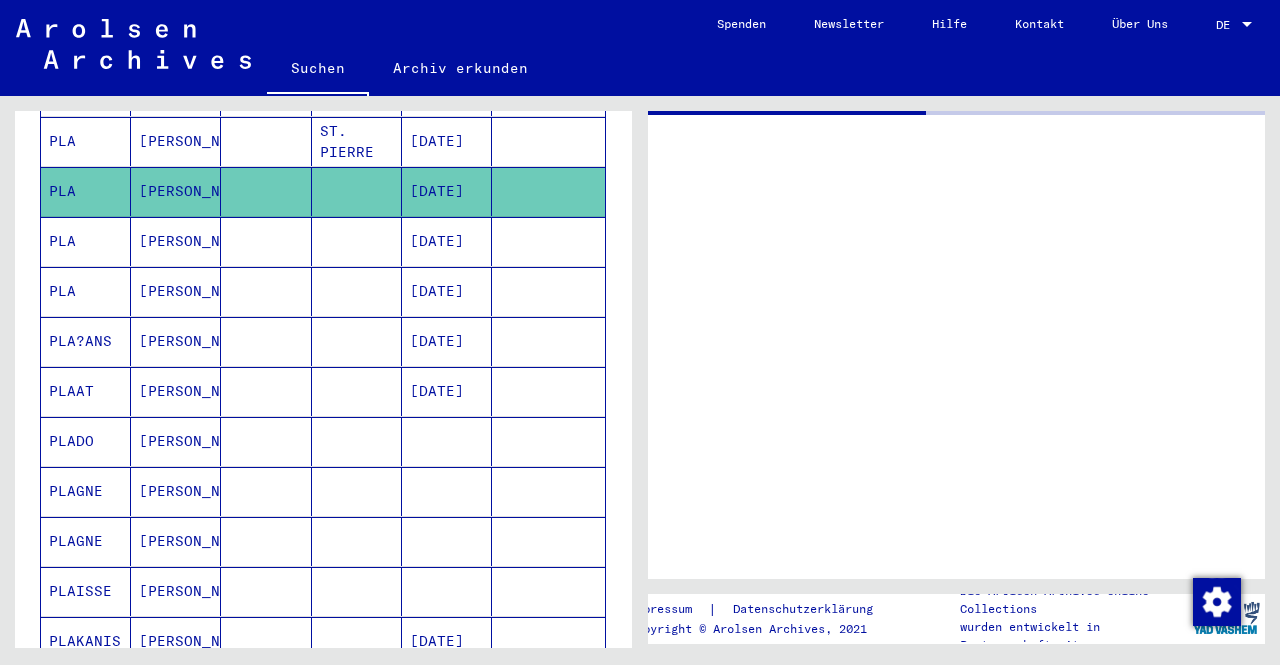 scroll, scrollTop: 820, scrollLeft: 0, axis: vertical 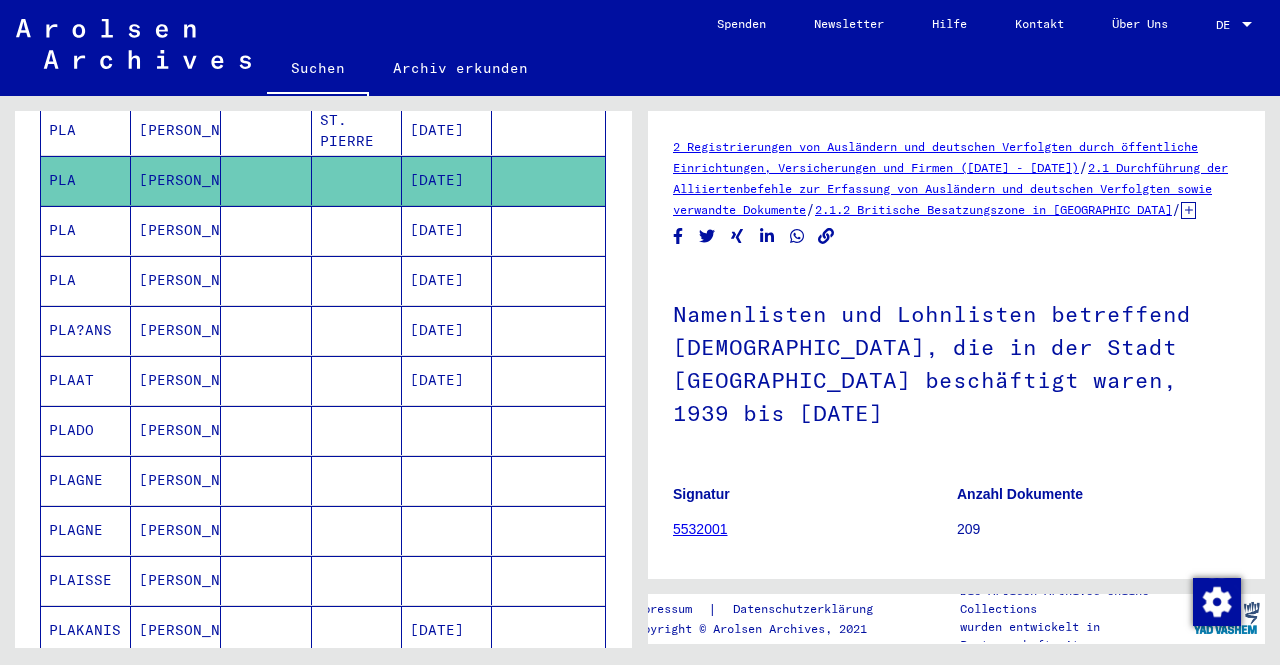 click on "[DATE]" at bounding box center [447, 280] 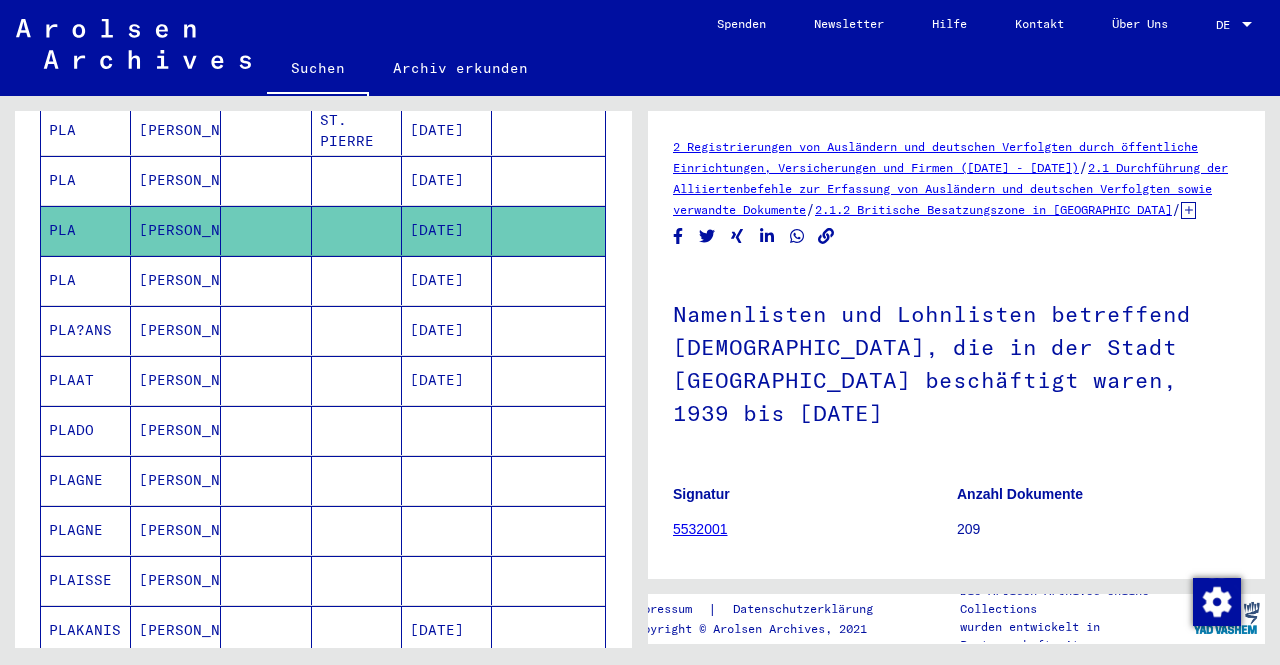 scroll, scrollTop: 0, scrollLeft: 0, axis: both 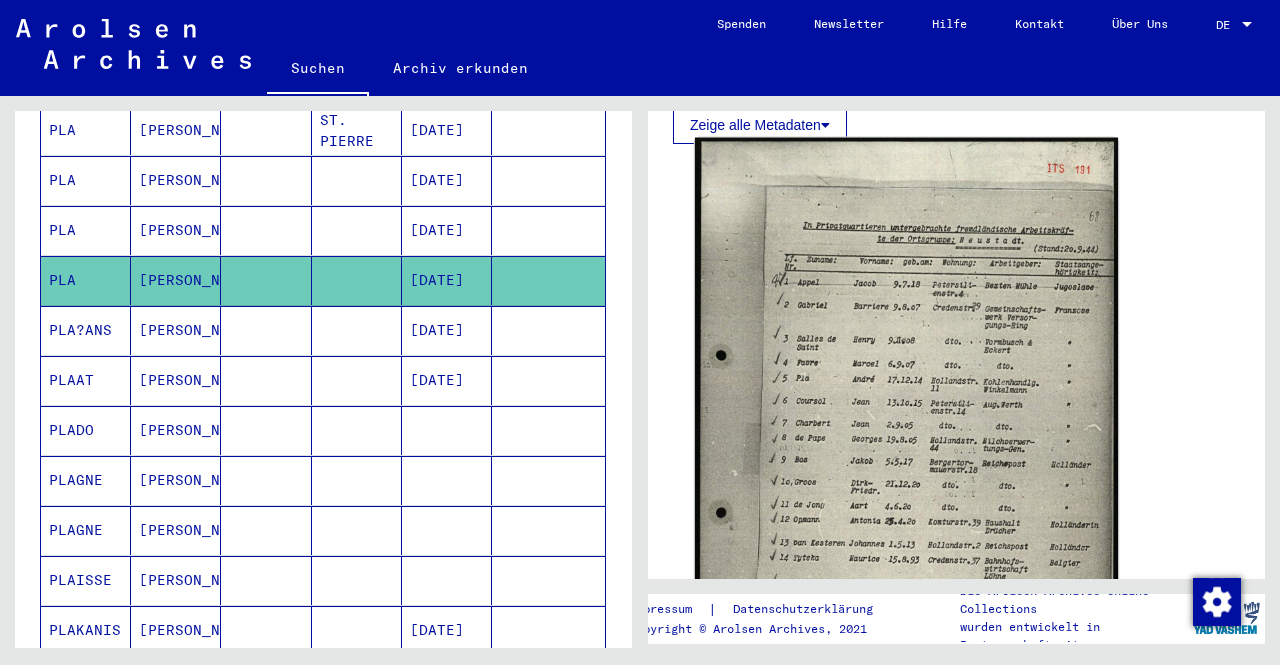 click 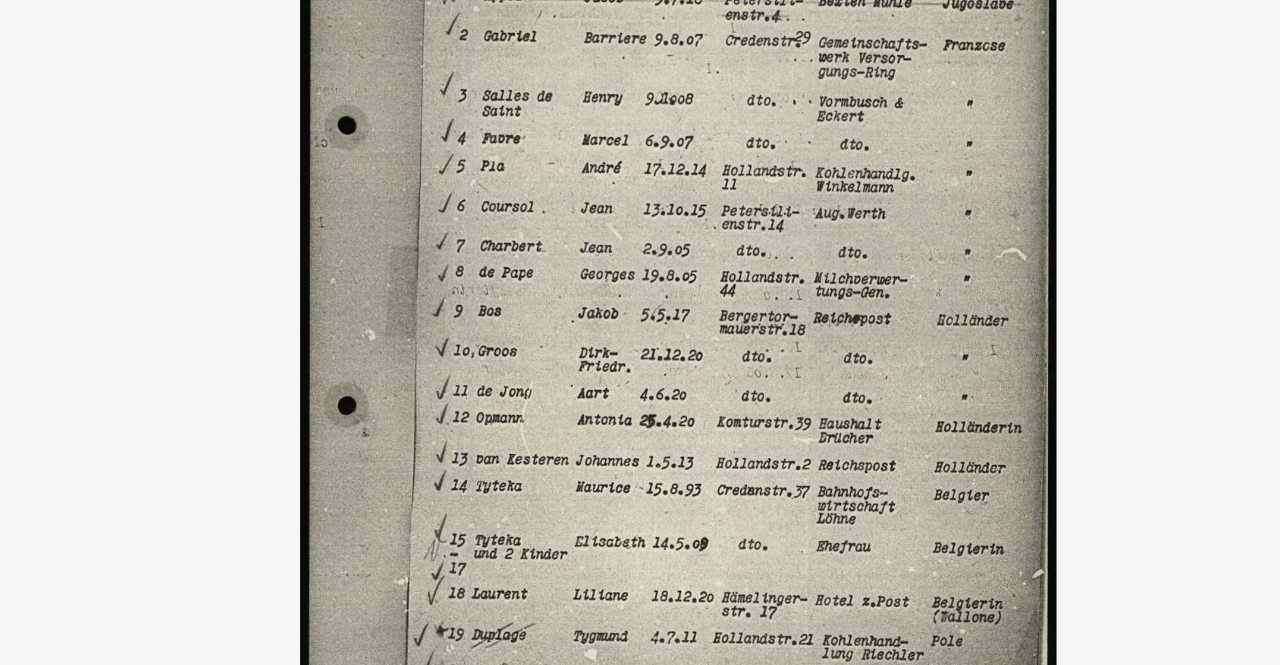 drag, startPoint x: 663, startPoint y: 235, endPoint x: 651, endPoint y: 295, distance: 61.188232 